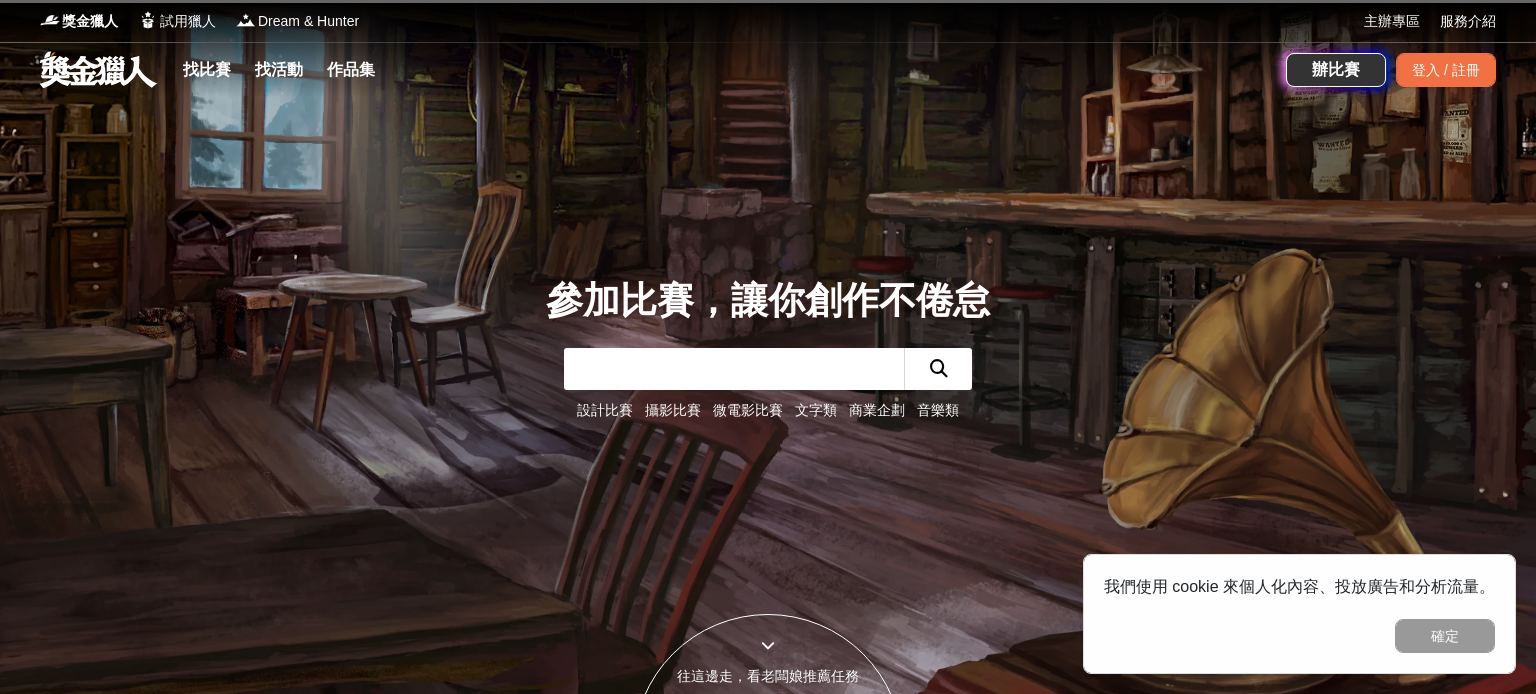 scroll, scrollTop: 0, scrollLeft: 0, axis: both 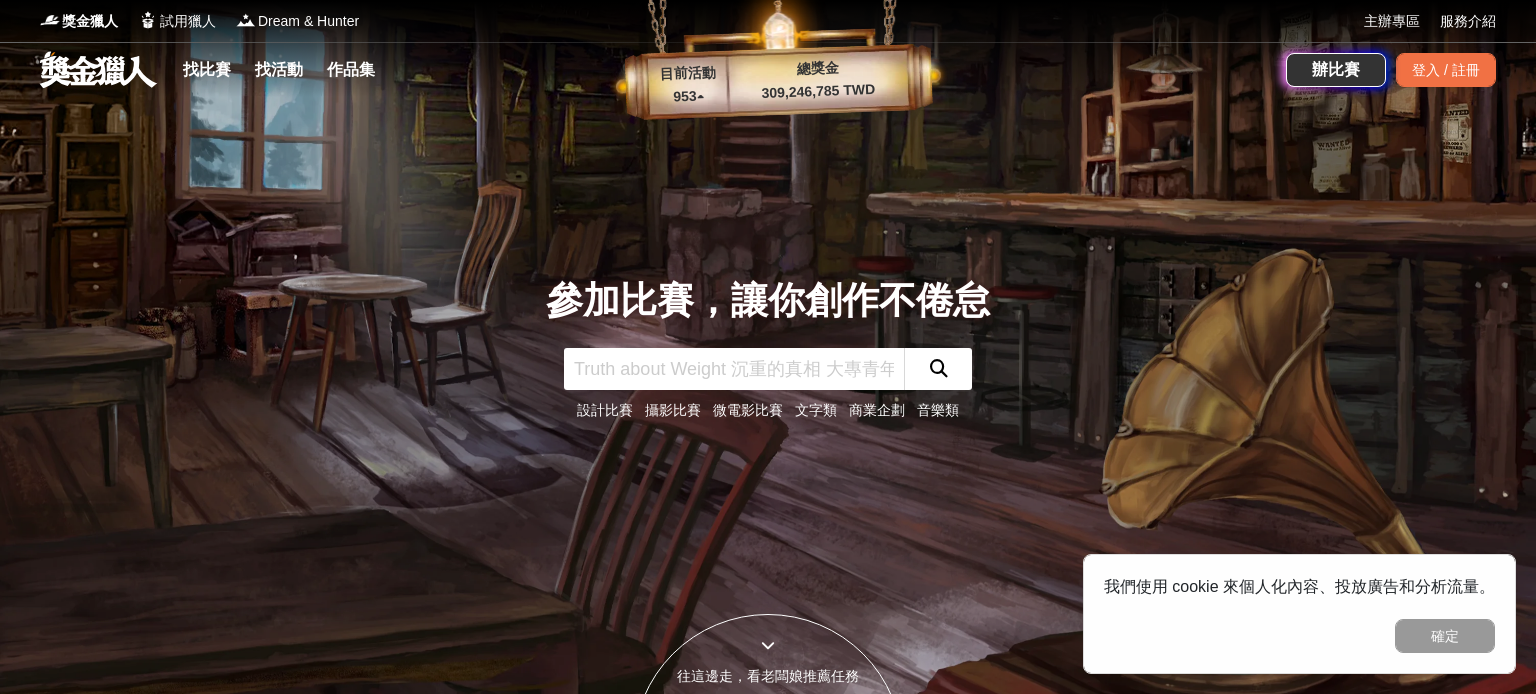 click on "文字類" at bounding box center (816, 410) 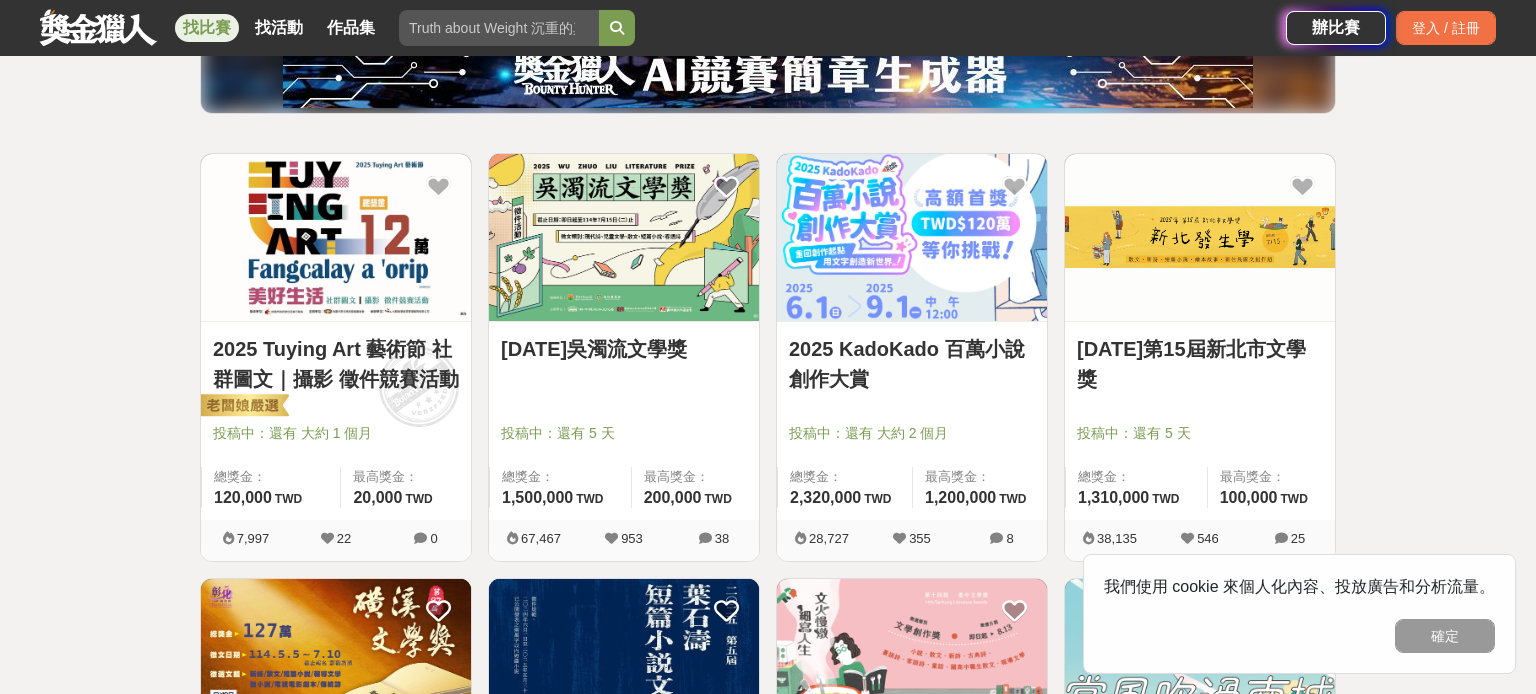 scroll, scrollTop: 291, scrollLeft: 0, axis: vertical 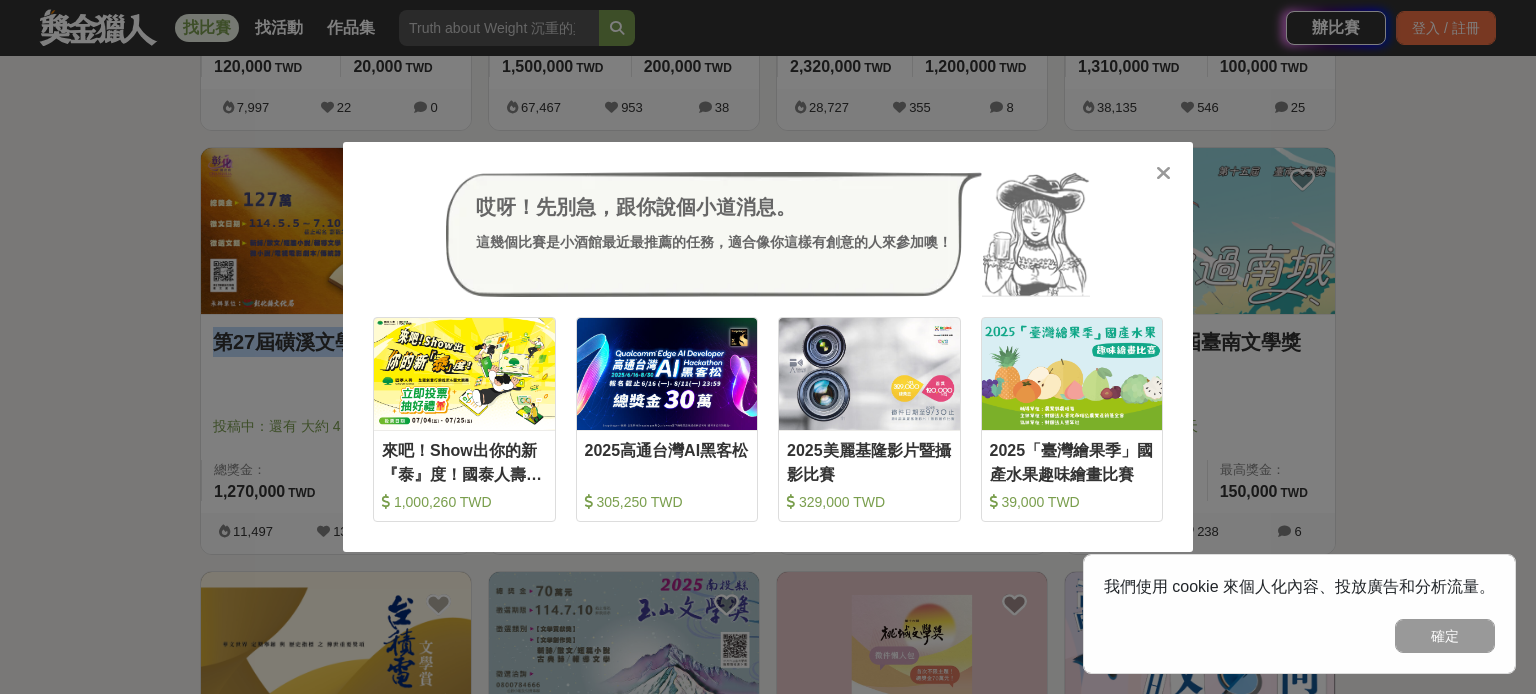click on "哎呀！先別急，跟你說個小道消息。 這幾個比賽是小酒館最近最推薦的任務，適合像你這樣有創意的人來參加噢！   收藏 來吧！Show出你的新『泰』度！國泰人壽全國創意行銷提案&圖文競賽   1,000,260 TWD   收藏 2025高通台灣AI黑客松   305,250 TWD   收藏 2025美麗基隆影片暨攝影比賽   329,000 TWD   收藏 2025「臺灣繪果季」國產水果趣味繪畫比賽   39,000 TWD" at bounding box center [768, 347] 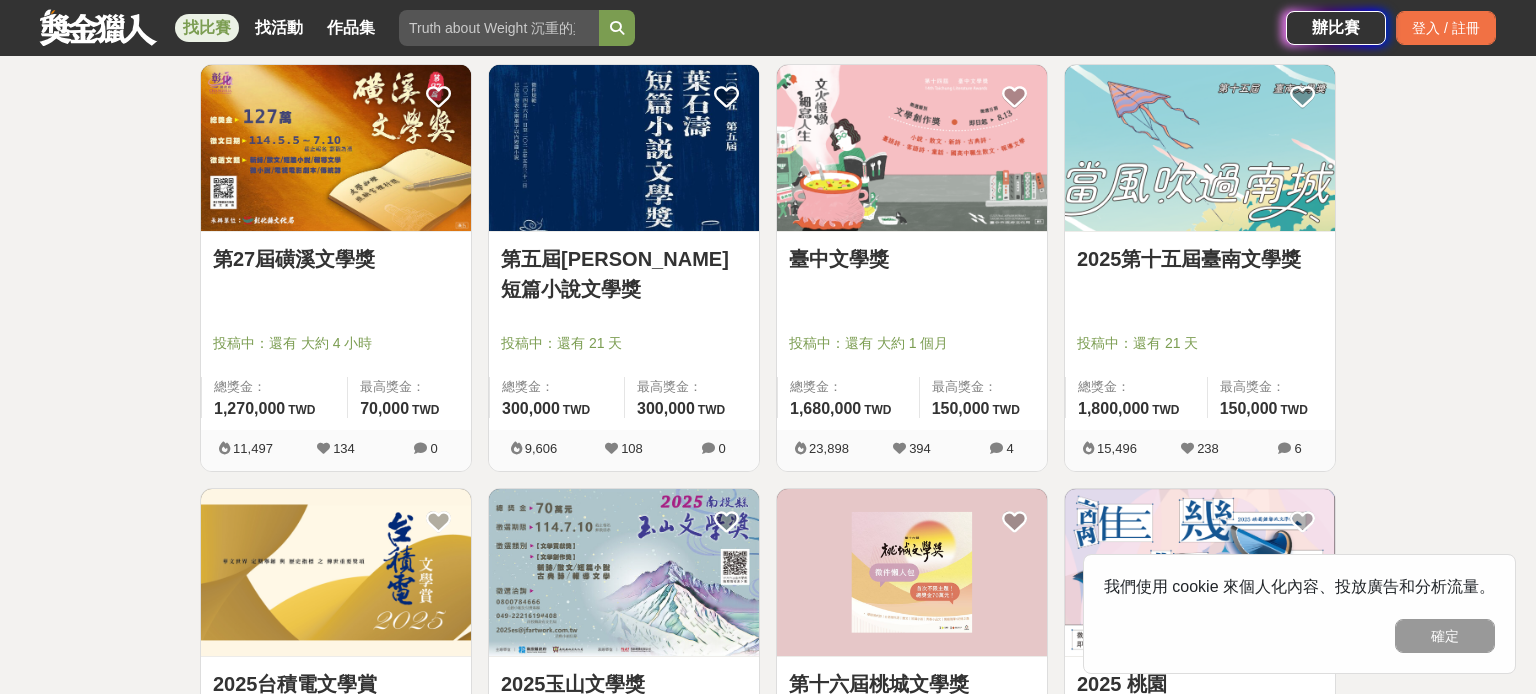 scroll, scrollTop: 804, scrollLeft: 0, axis: vertical 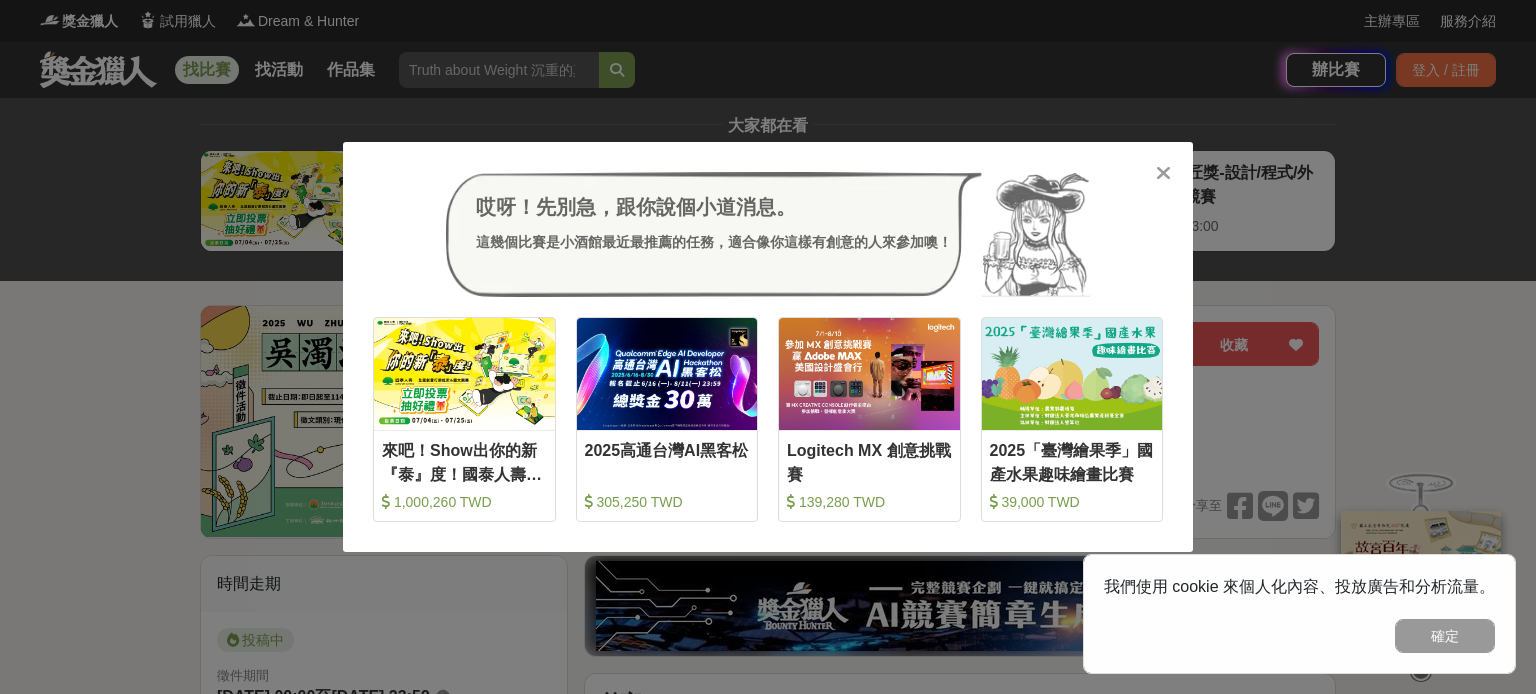 click at bounding box center (1163, 173) 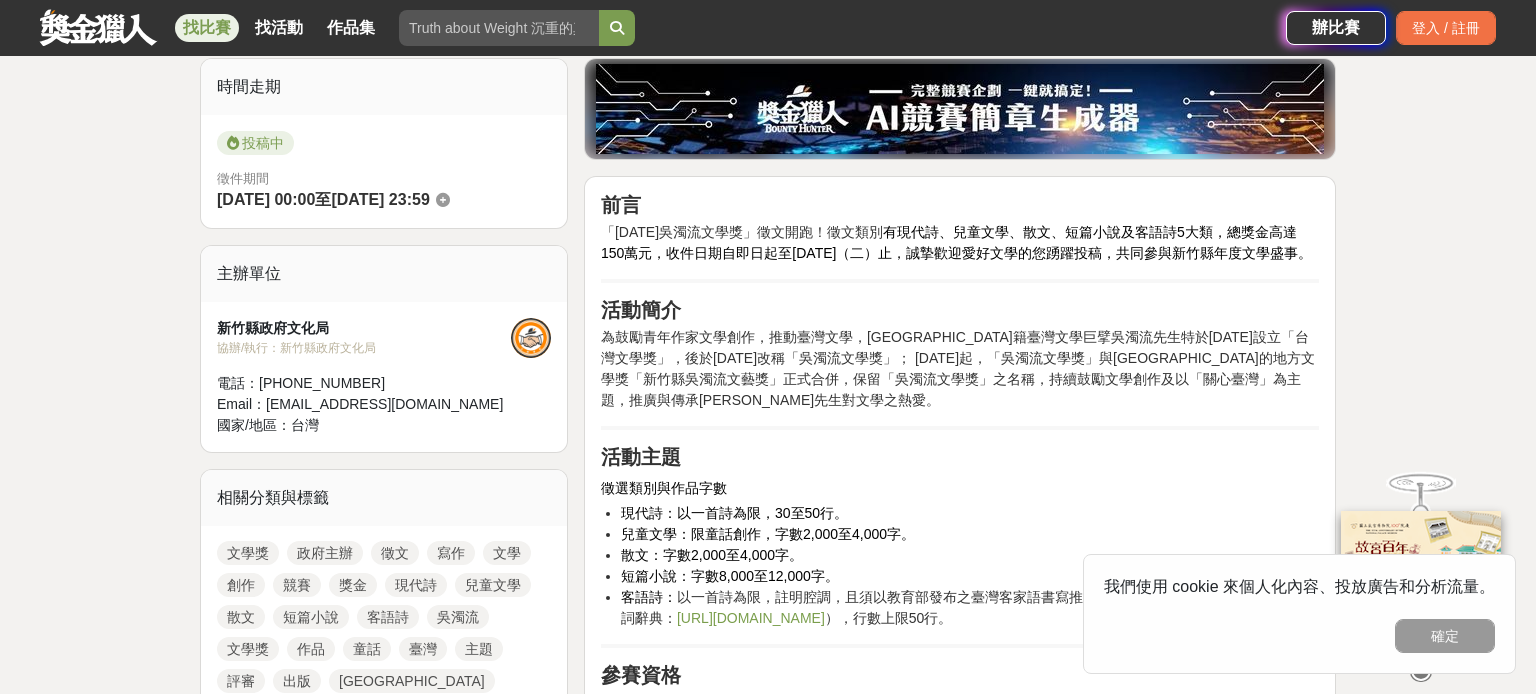 scroll, scrollTop: 500, scrollLeft: 0, axis: vertical 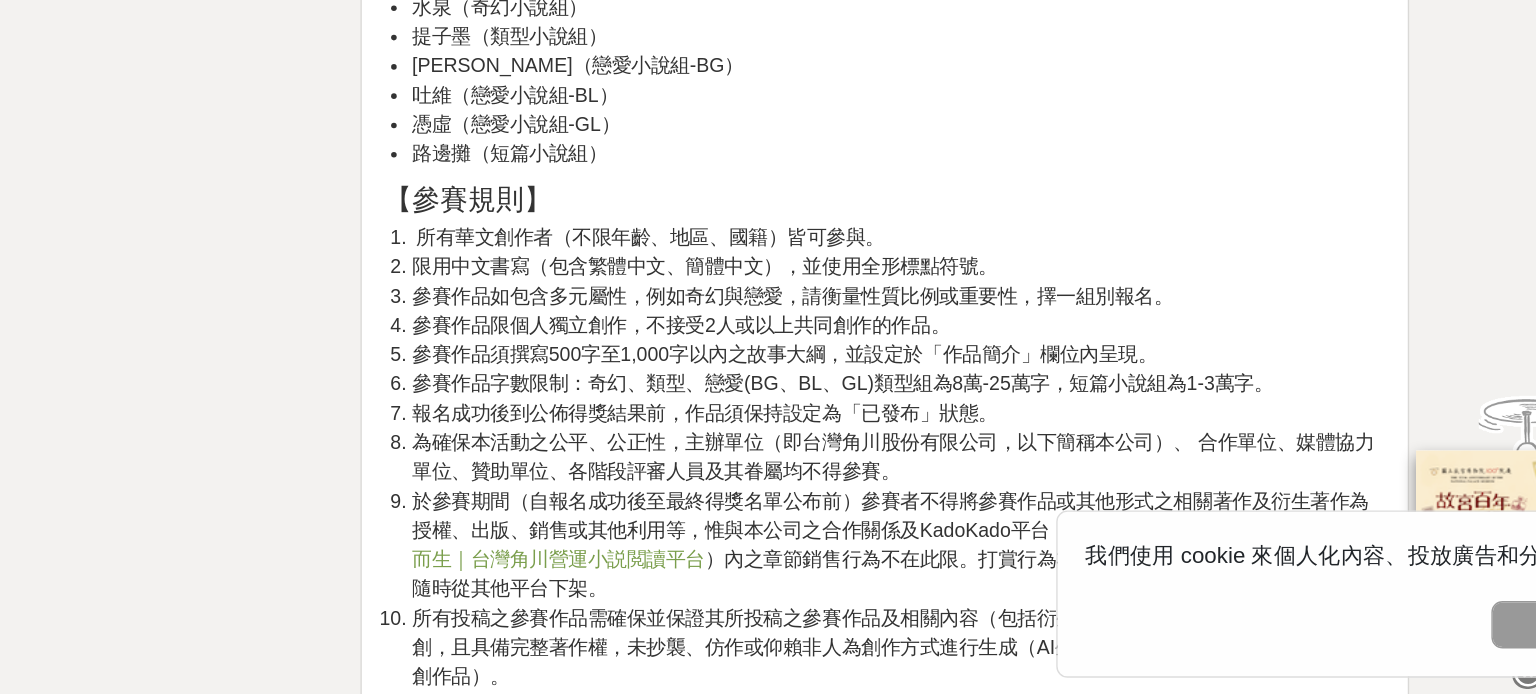 click on "參賽作品限個人獨立創作，不接受2人或以上共同創作的作品。" at bounding box center [970, 421] 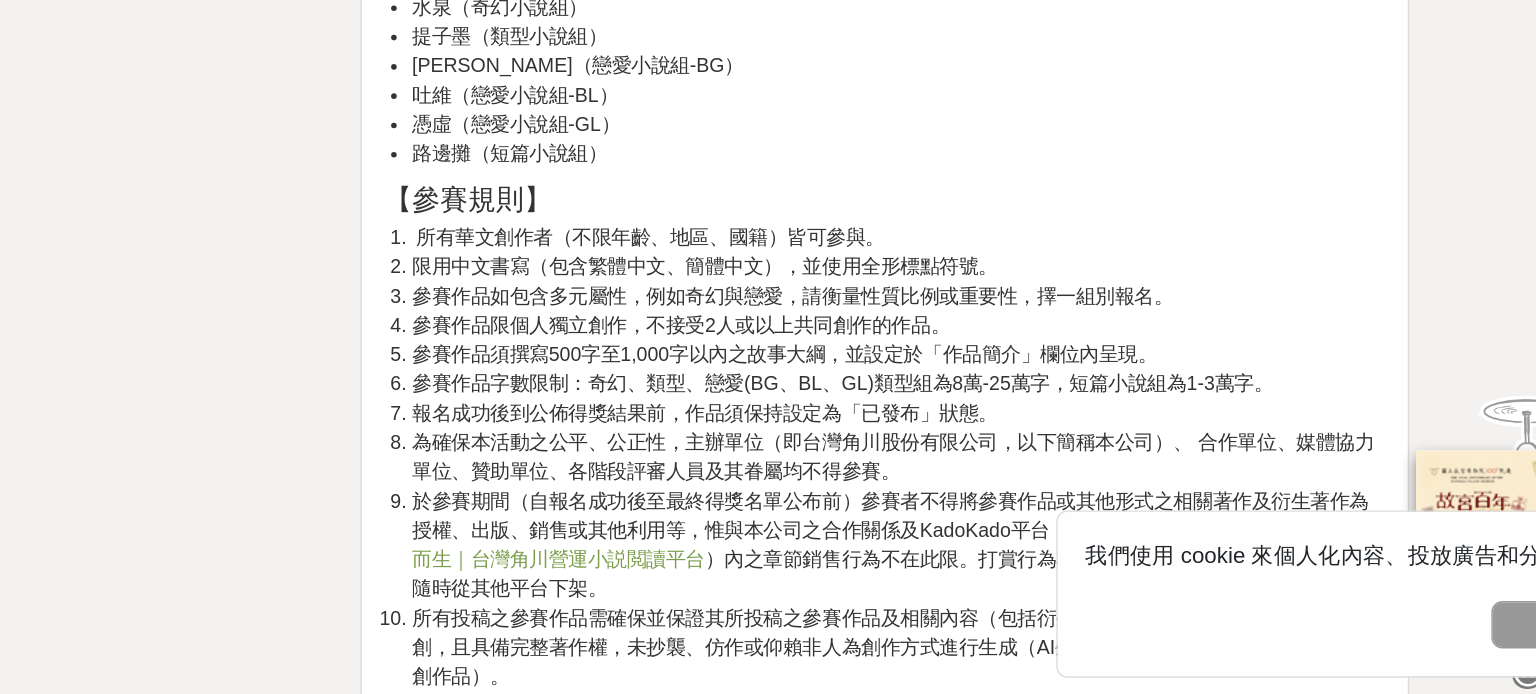 click on "參賽作品限個人獨立創作，不接受2人或以上共同創作的作品。" at bounding box center (970, 421) 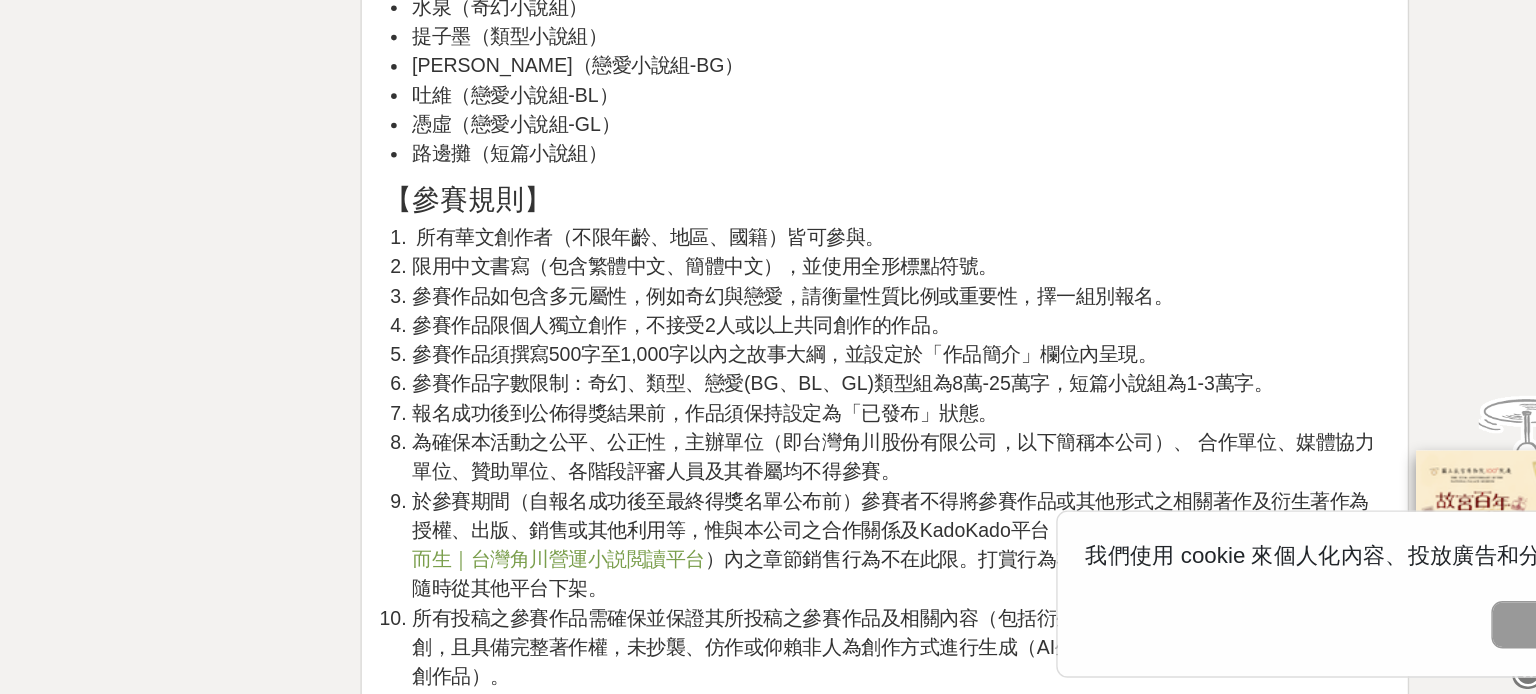 click on "參賽作品限個人獨立創作，不接受2人或以上共同創作的作品。" at bounding box center [970, 421] 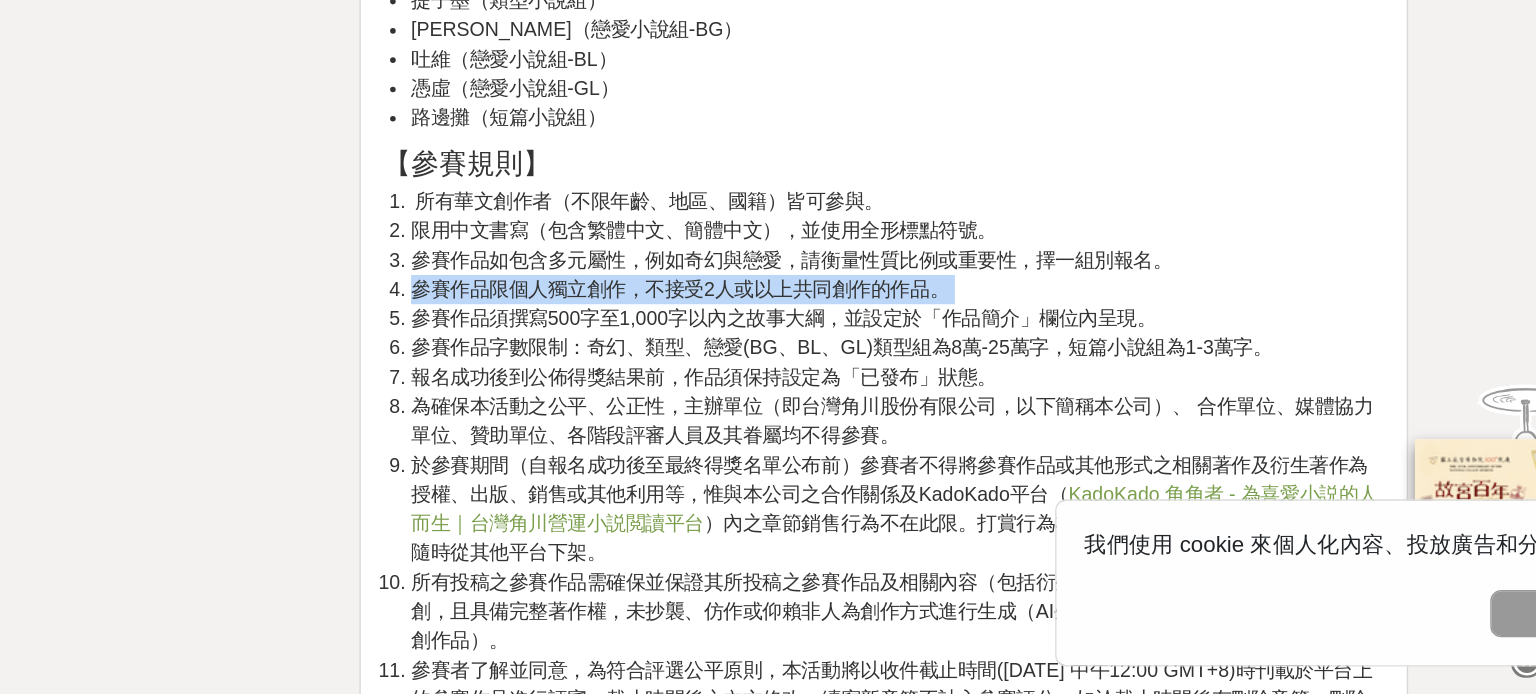 scroll, scrollTop: 2982, scrollLeft: 0, axis: vertical 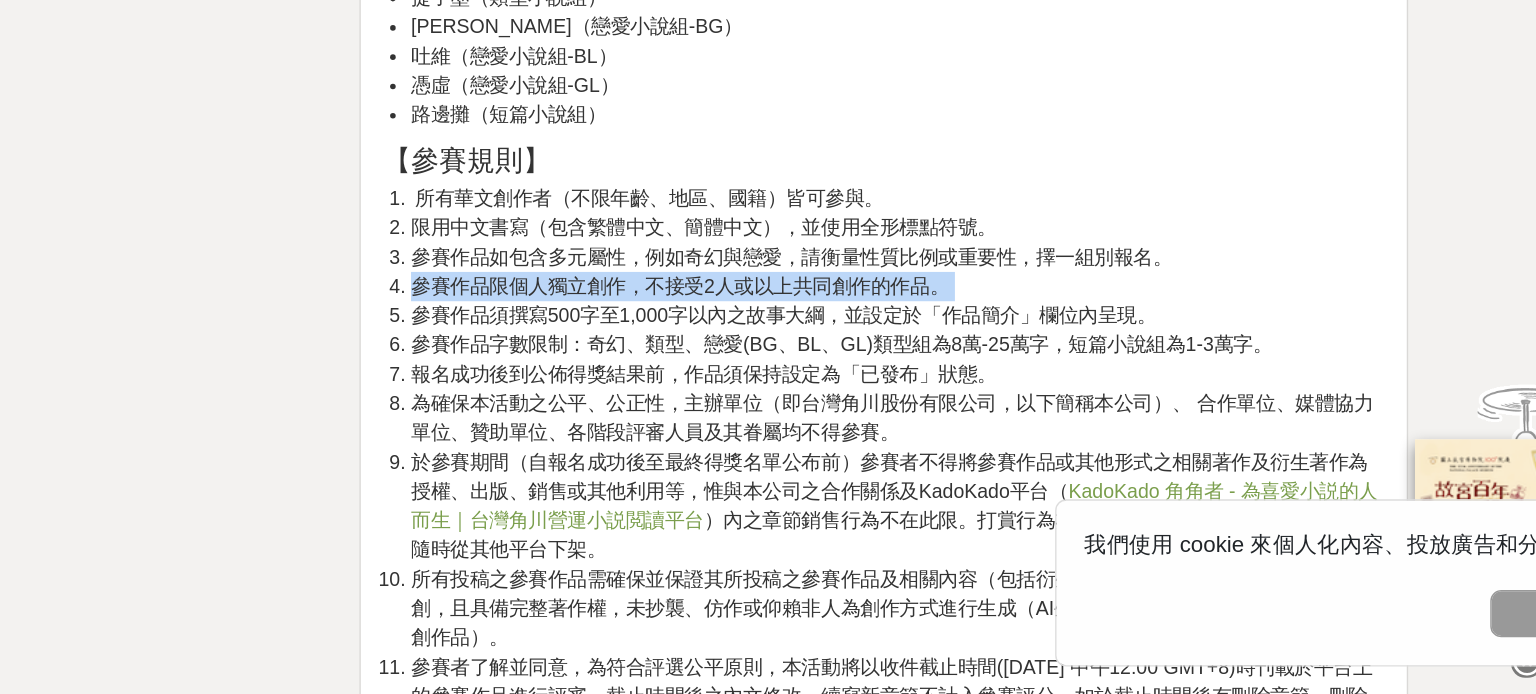 click on "參賽作品須撰寫500字至1,000字以內之故事大綱，並設定於「作品簡介」欄位內呈現。" at bounding box center (970, 422) 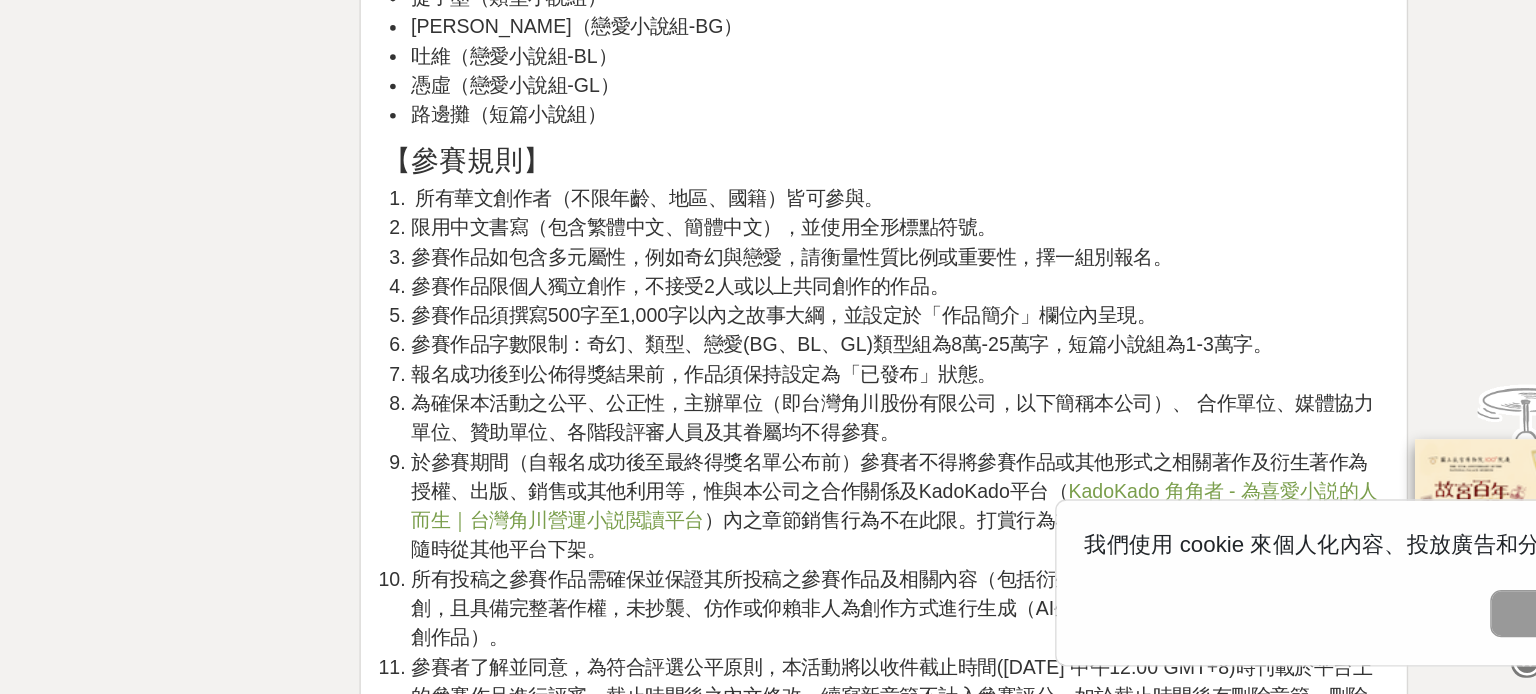 click on "參賽作品須撰寫500字至1,000字以內之故事大綱，並設定於「作品簡介」欄位內呈現。" at bounding box center (970, 422) 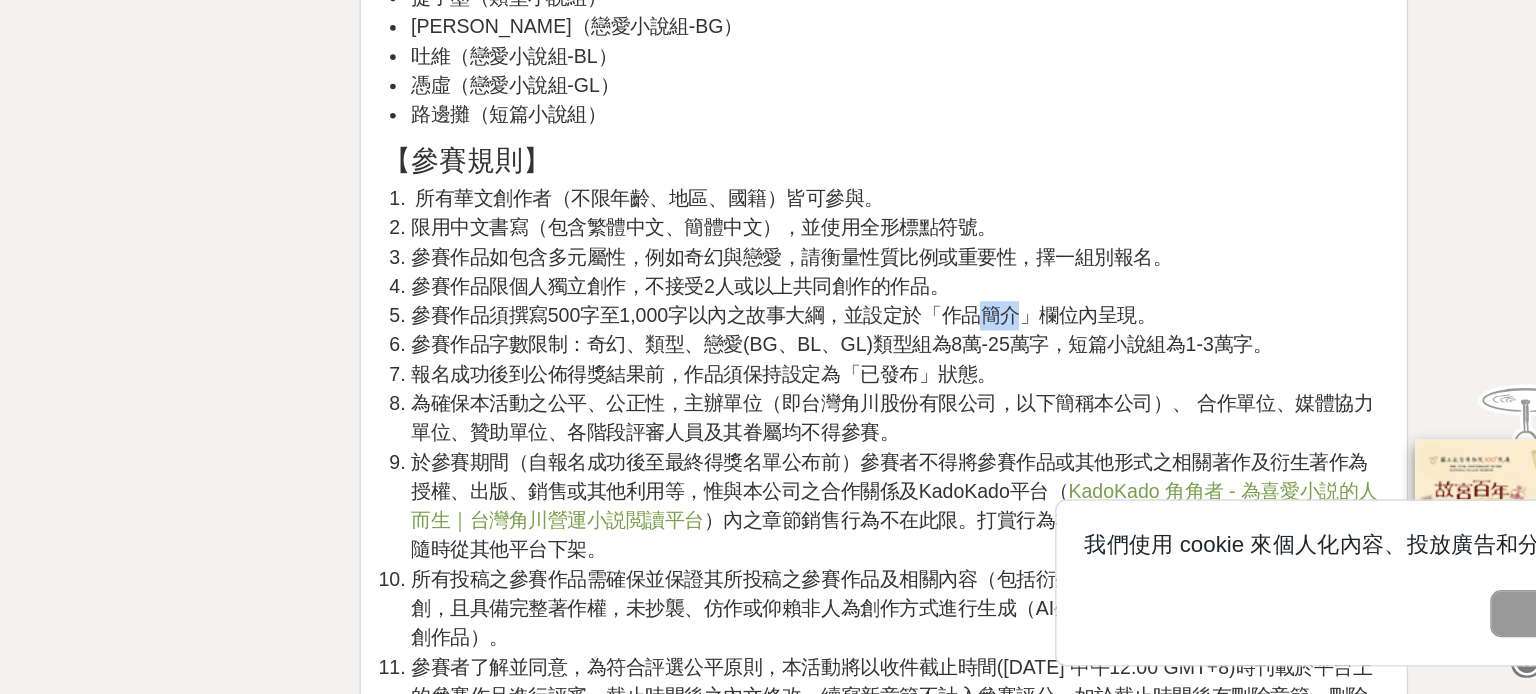 click on "參賽作品須撰寫500字至1,000字以內之故事大綱，並設定於「作品簡介」欄位內呈現。" at bounding box center [970, 422] 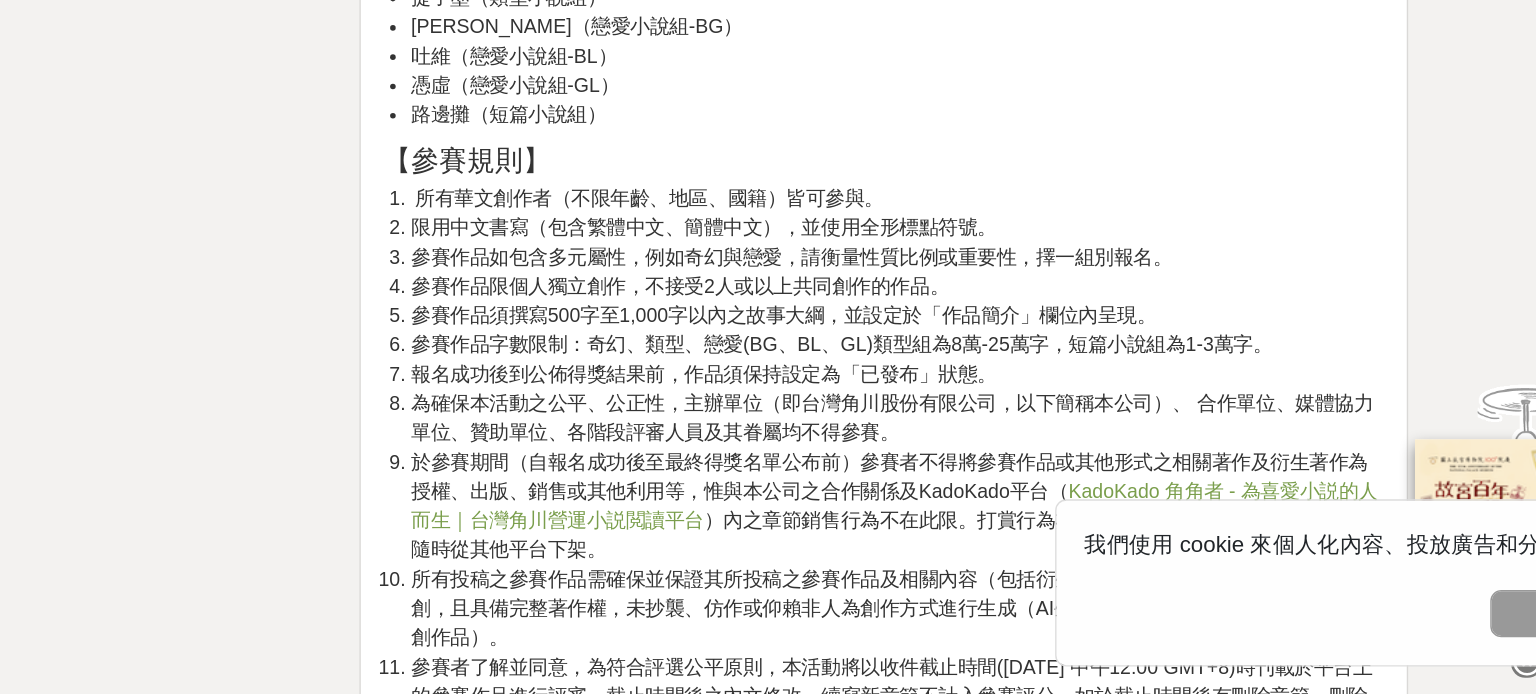 click on "參賽作品須撰寫500字至1,000字以內之故事大綱，並設定於「作品簡介」欄位內呈現。" at bounding box center [970, 422] 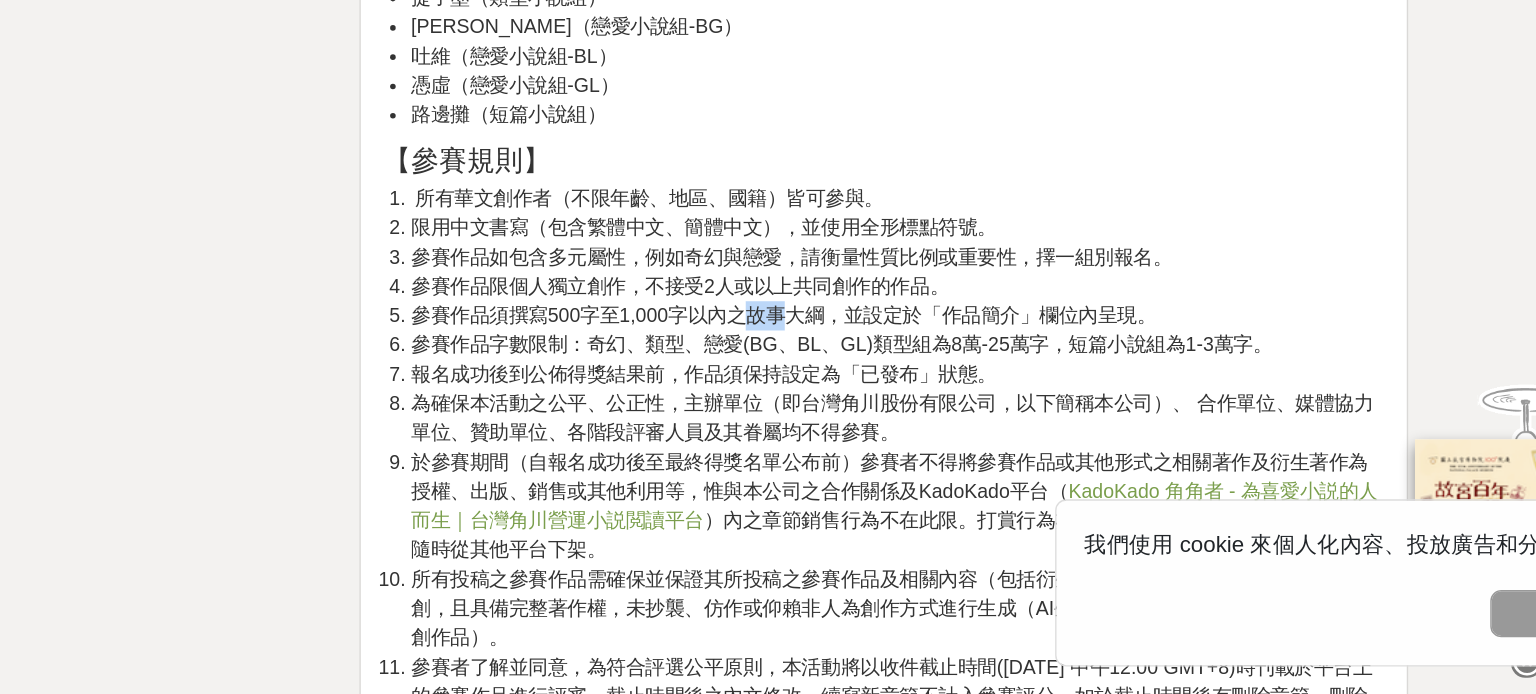 click on "參賽作品須撰寫500字至1,000字以內之故事大綱，並設定於「作品簡介」欄位內呈現。" at bounding box center (970, 422) 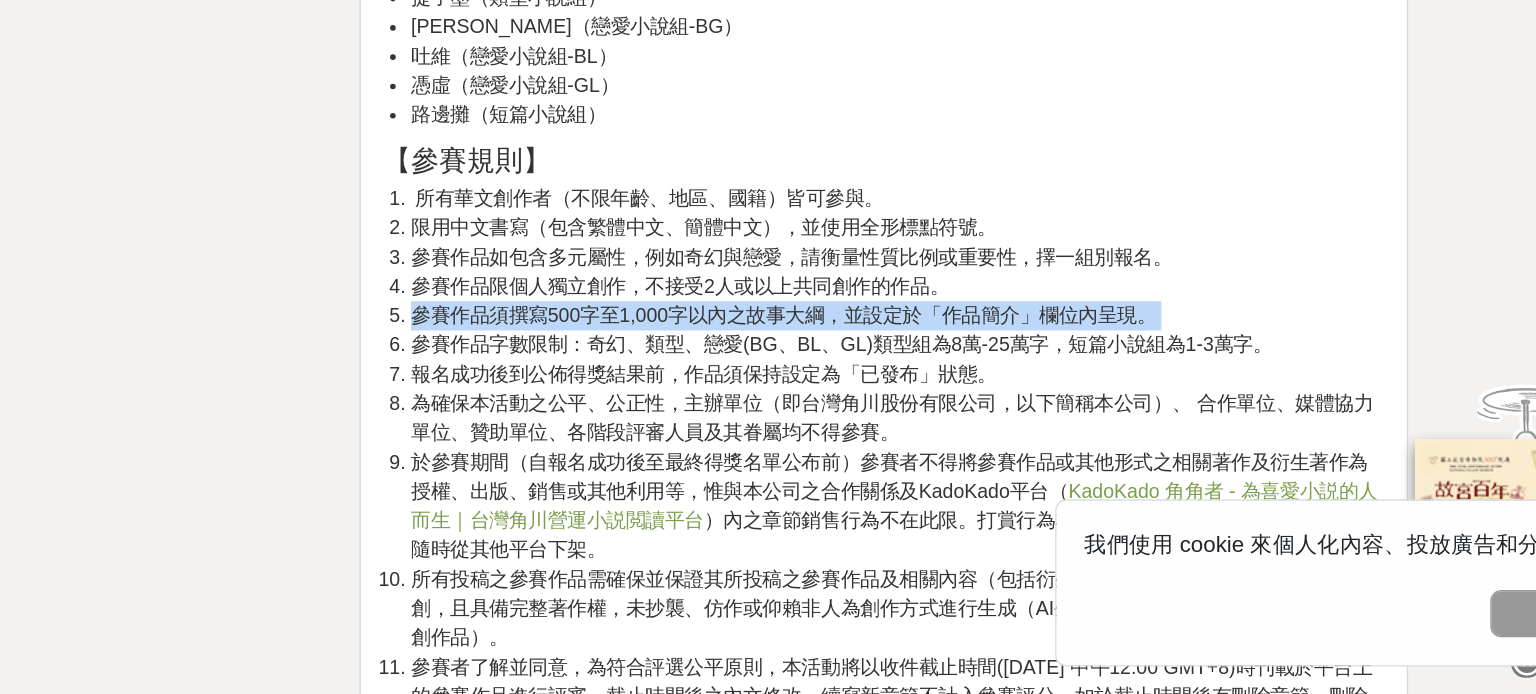 click on "參賽作品須撰寫500字至1,000字以內之故事大綱，並設定於「作品簡介」欄位內呈現。" at bounding box center [970, 422] 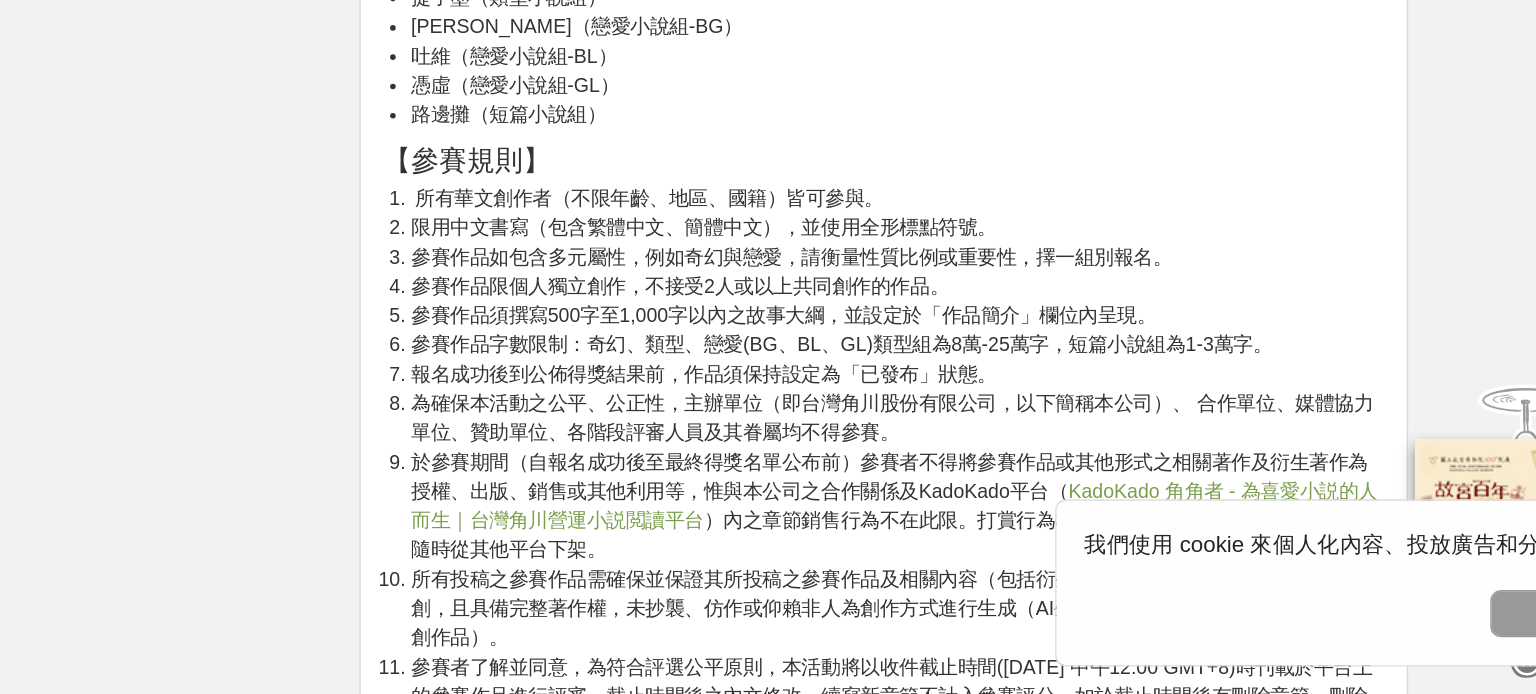 click on "參賽作品須撰寫500字至1,000字以內之故事大綱，並設定於「作品簡介」欄位內呈現。" at bounding box center [970, 422] 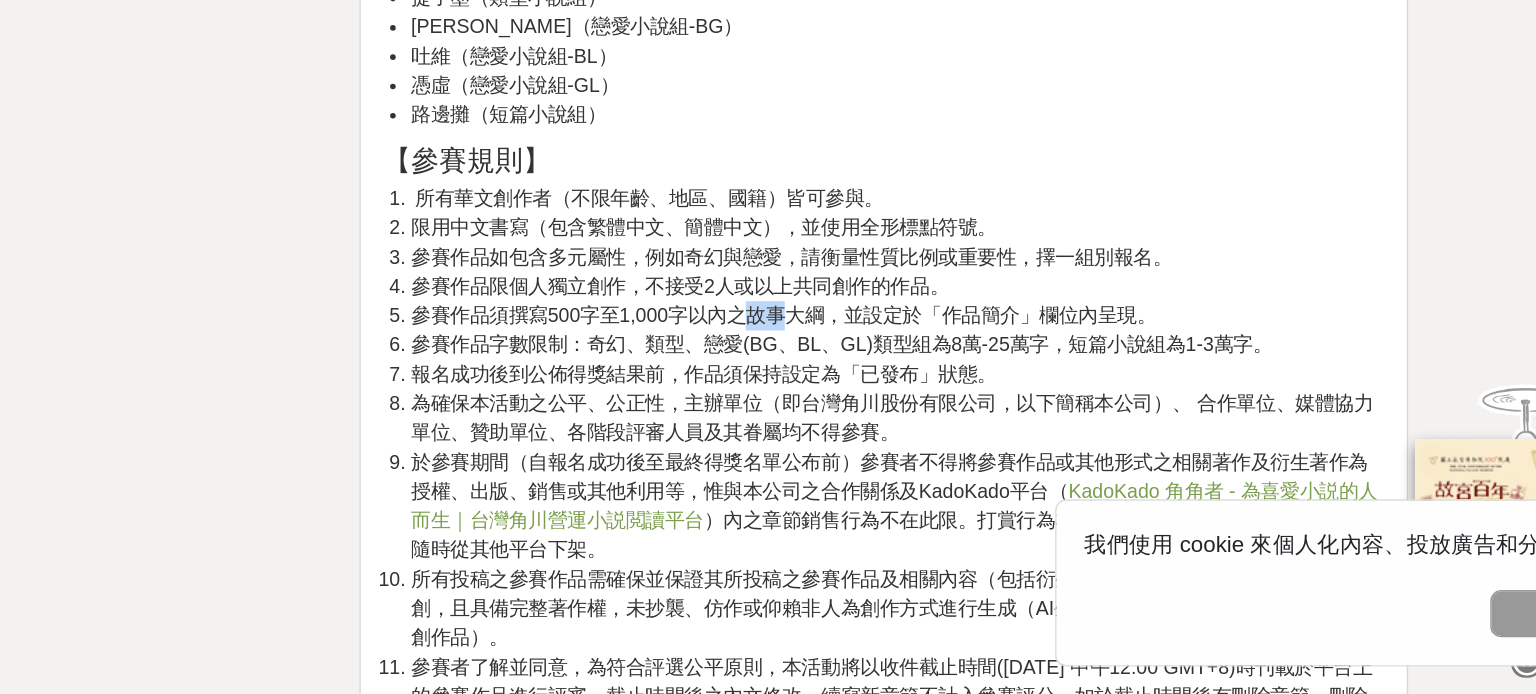 click on "參賽作品須撰寫500字至1,000字以內之故事大綱，並設定於「作品簡介」欄位內呈現。" at bounding box center [970, 422] 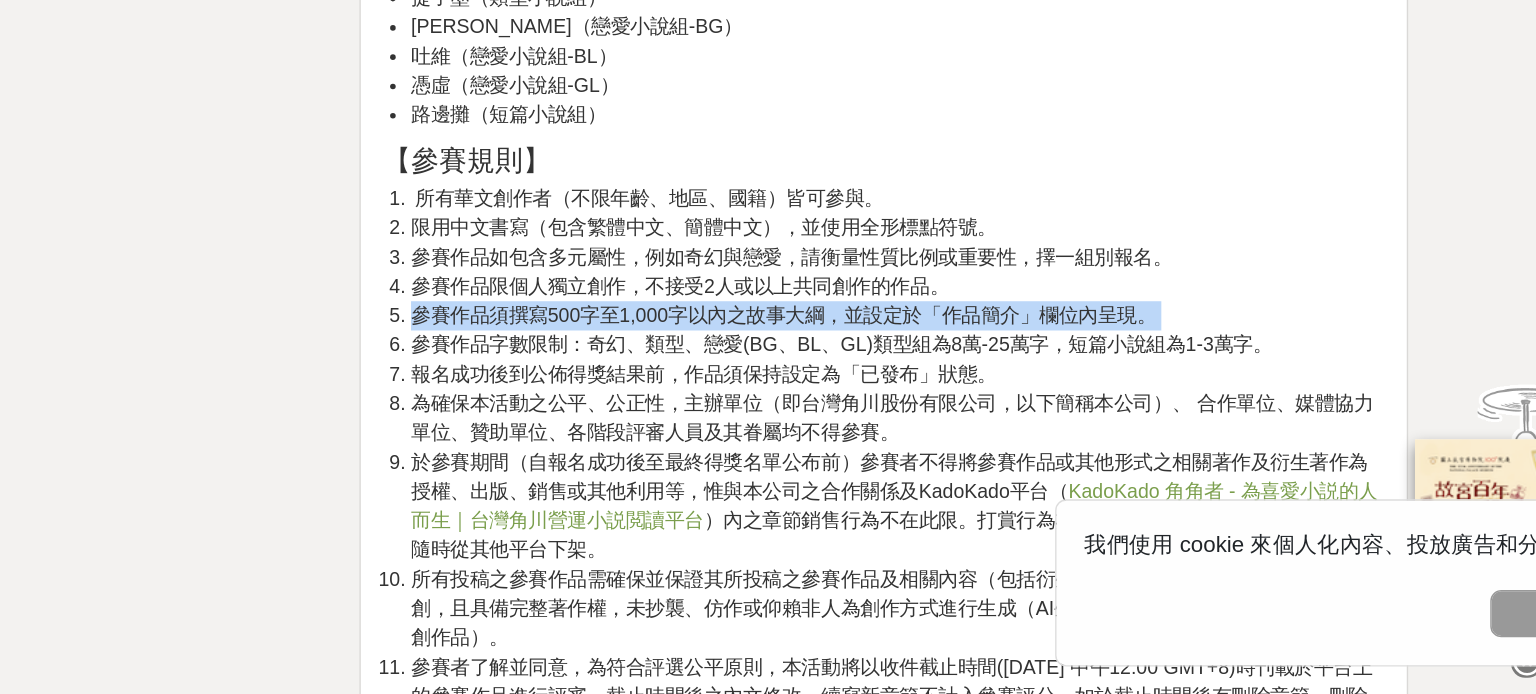 click on "參賽作品須撰寫500字至1,000字以內之故事大綱，並設定於「作品簡介」欄位內呈現。" at bounding box center [970, 422] 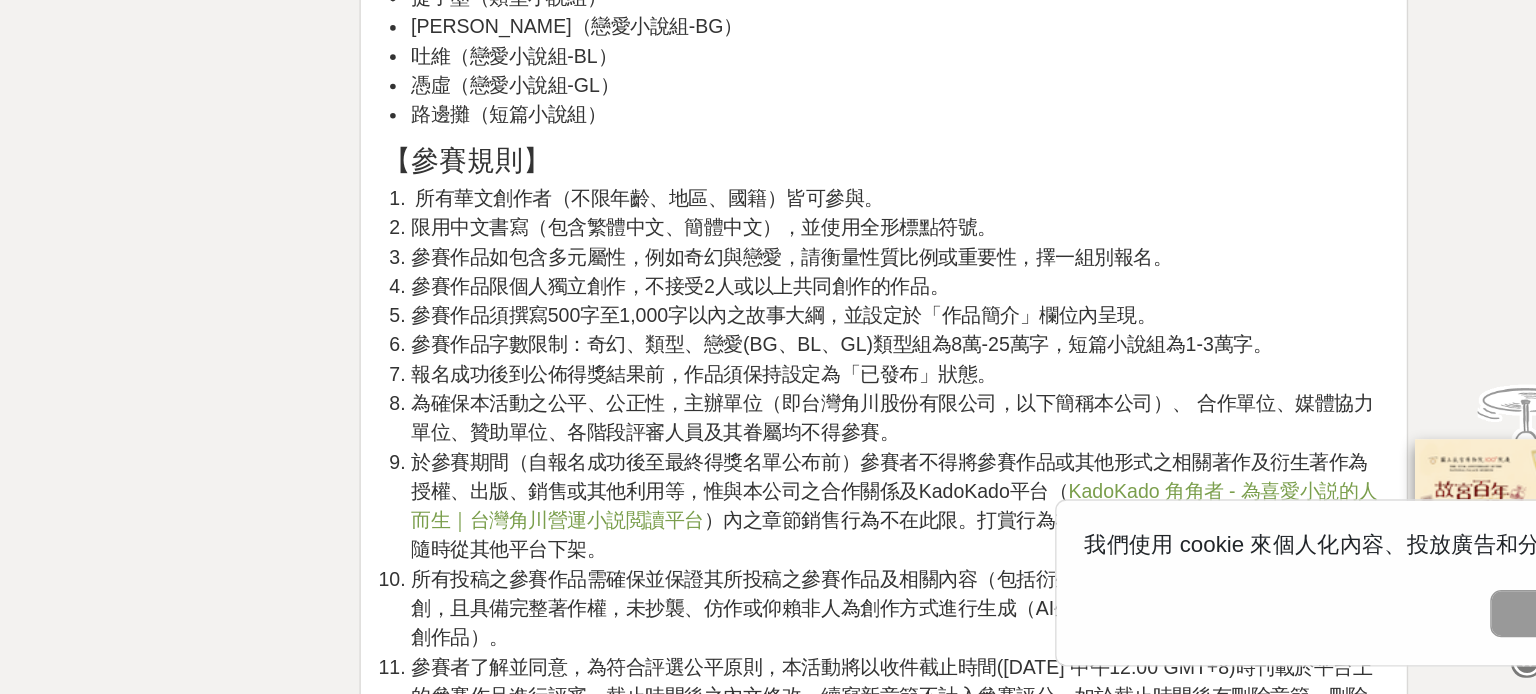 click on "參賽作品須撰寫500字至1,000字以內之故事大綱，並設定於「作品簡介」欄位內呈現。" at bounding box center (970, 422) 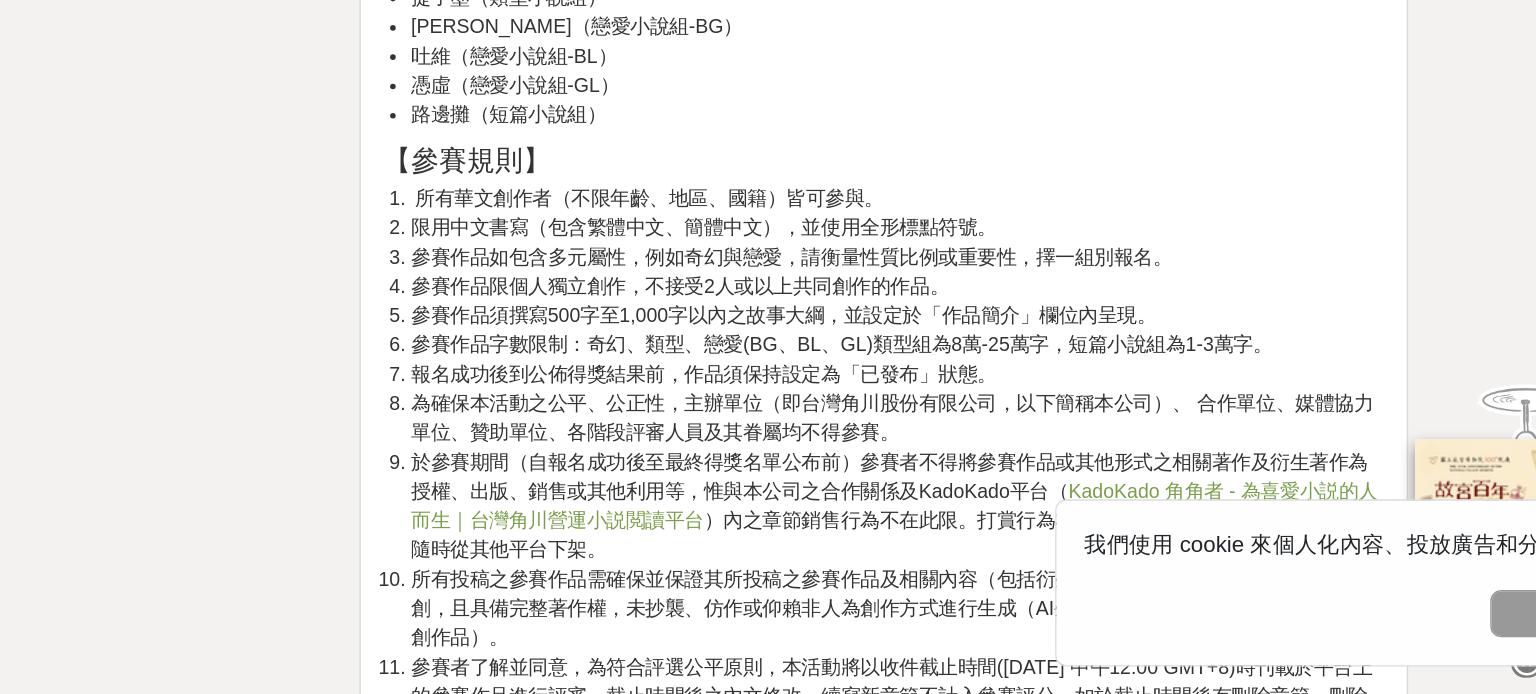 click on "參賽作品須撰寫500字至1,000字以內之故事大綱，並設定於「作品簡介」欄位內呈現。" at bounding box center (970, 422) 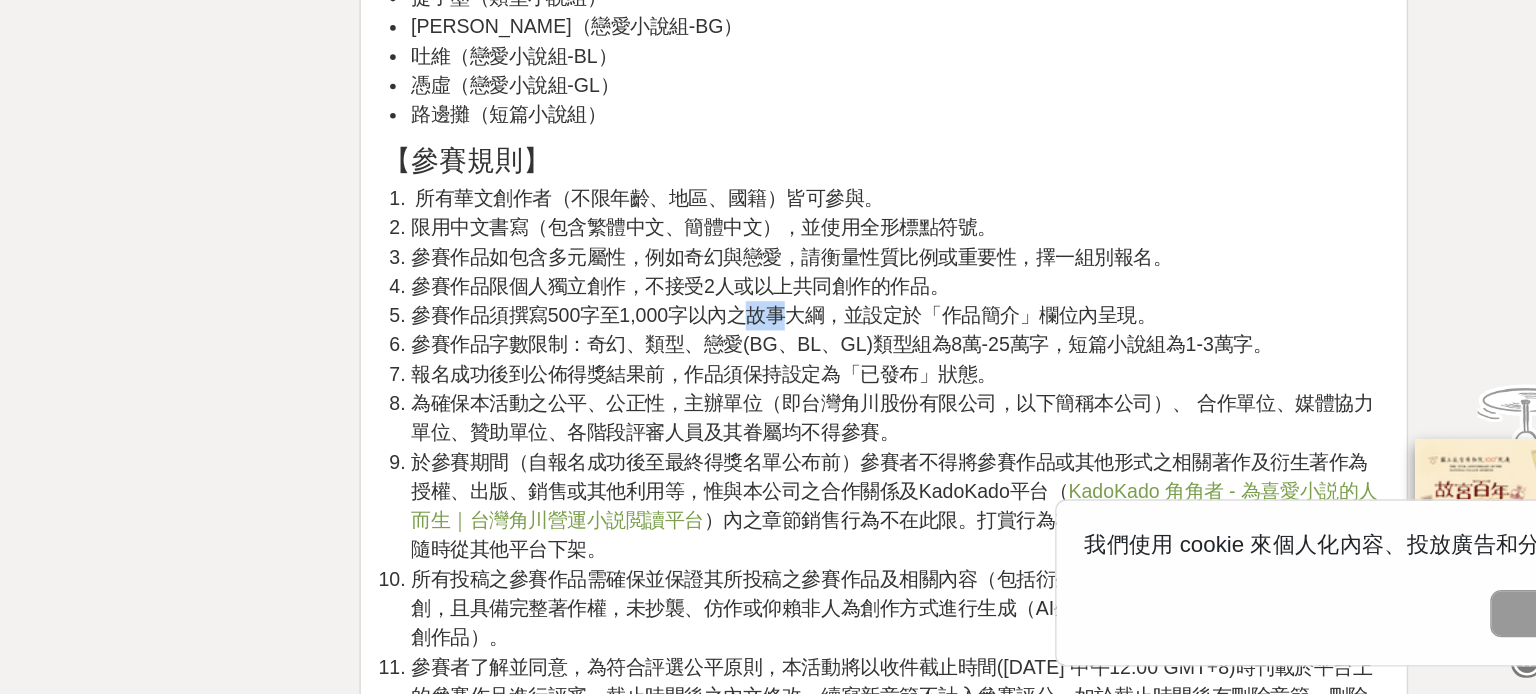 click on "參賽作品須撰寫500字至1,000字以內之故事大綱，並設定於「作品簡介」欄位內呈現。" at bounding box center (970, 422) 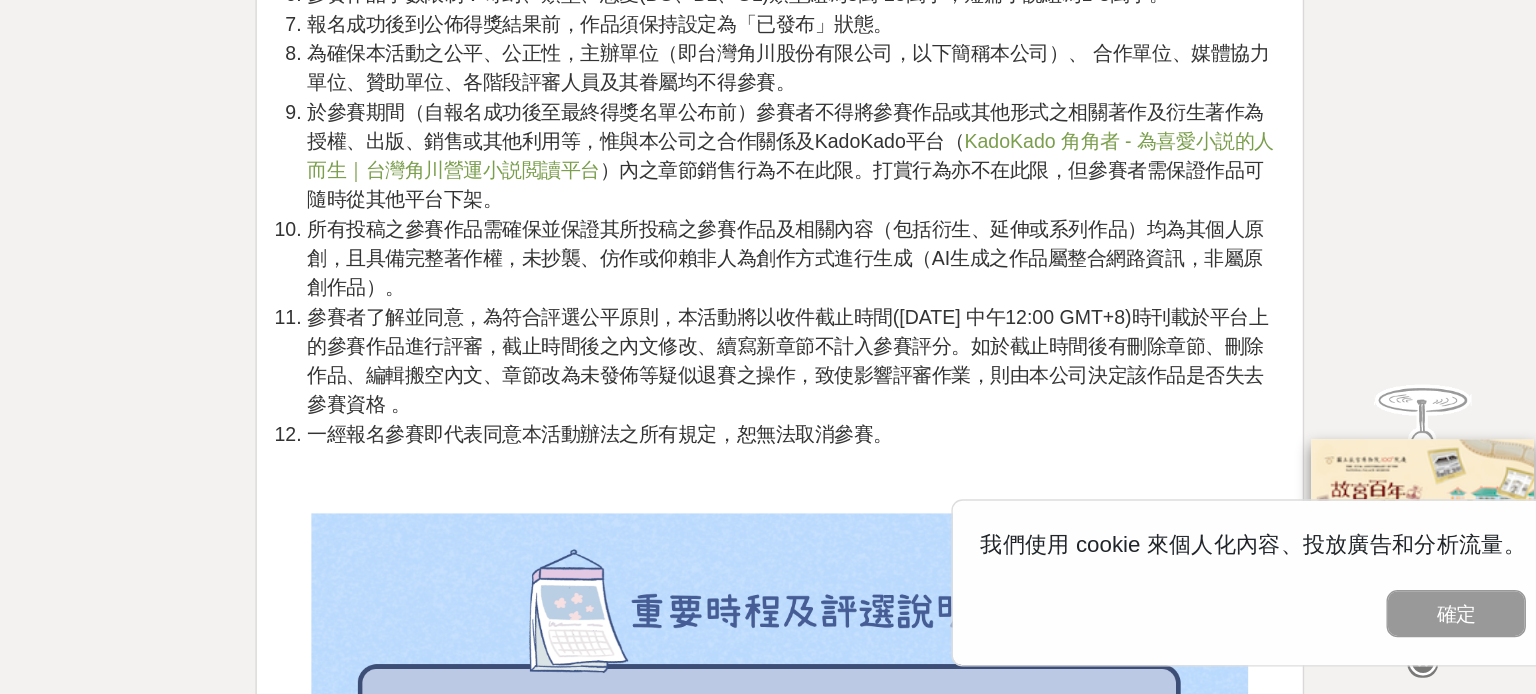 click on "參賽者了解並同意，為符合評選公平原則，本活動將以收件截止時間(2025.09.01 中午12:00 GMT+8)時刊載於平台上的參賽作品進行評審，截止時間後之內文修改、續寫新章節不計入參賽評分。如於截止時間後有刪除章節、刪除作品、編輯搬空內文、章節改為未發佈等疑似退賽之操作，致使影響評審作業，則由本公司決定該作品是否失去參賽資格 。" at bounding box center [970, 455] 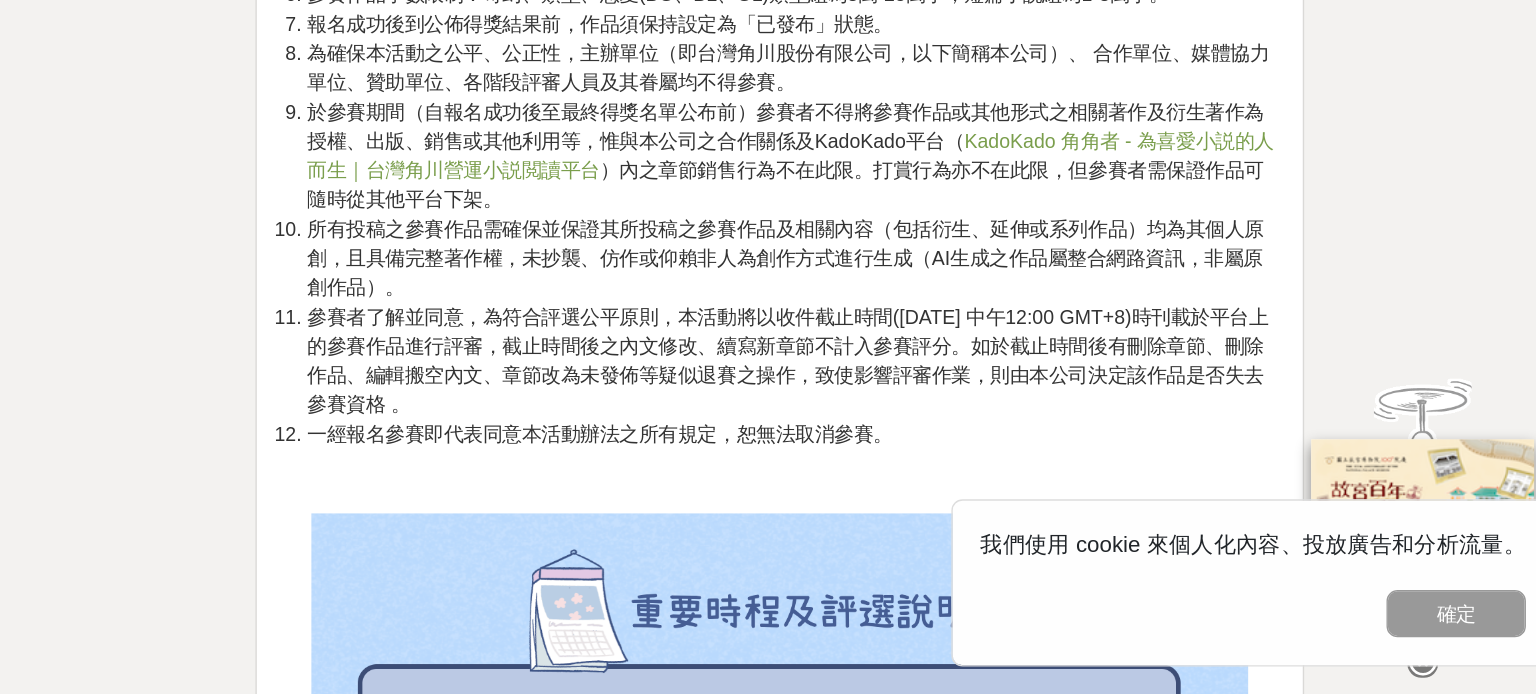 click on "參賽者了解並同意，為符合評選公平原則，本活動將以收件截止時間(2025.09.01 中午12:00 GMT+8)時刊載於平台上的參賽作品進行評審，截止時間後之內文修改、續寫新章節不計入參賽評分。如於截止時間後有刪除章節、刪除作品、編輯搬空內文、章節改為未發佈等疑似退賽之操作，致使影響評審作業，則由本公司決定該作品是否失去參賽資格 。" at bounding box center [970, 455] 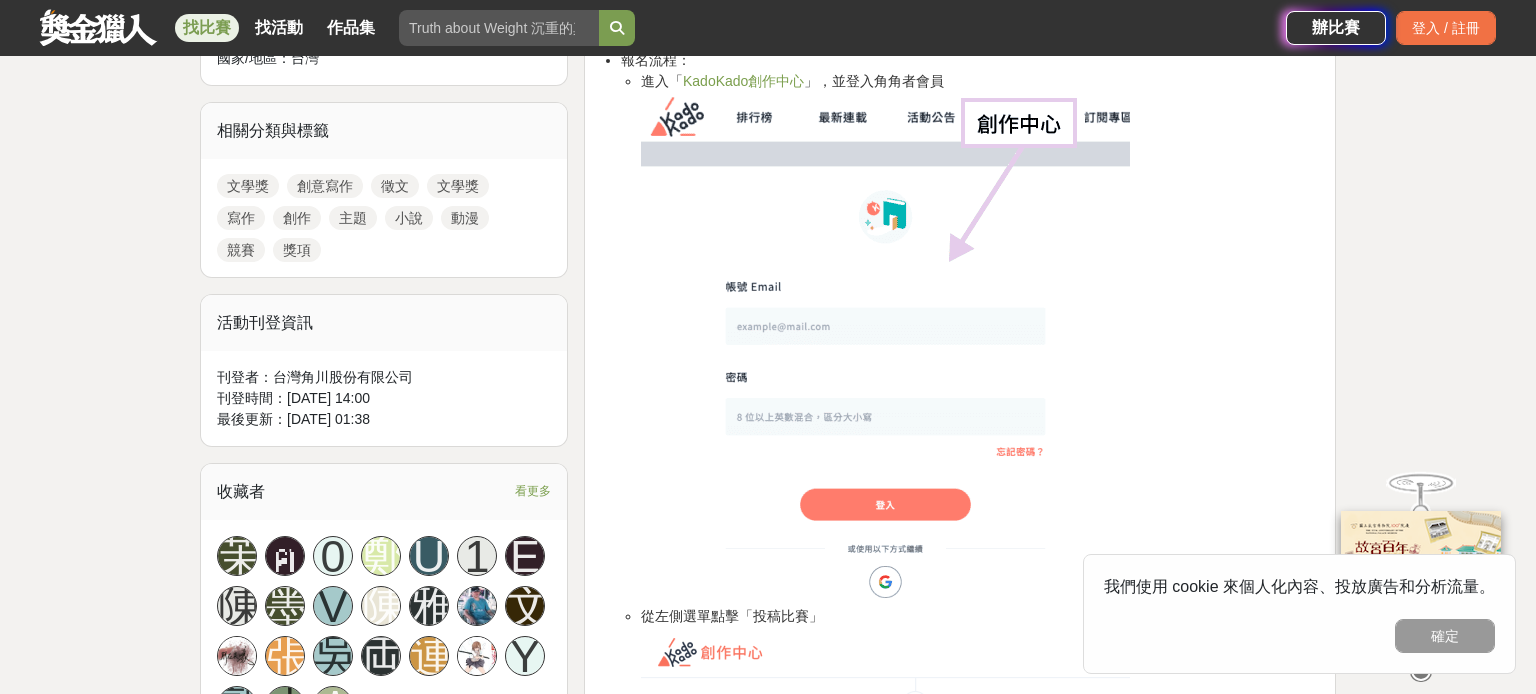 scroll, scrollTop: 868, scrollLeft: 0, axis: vertical 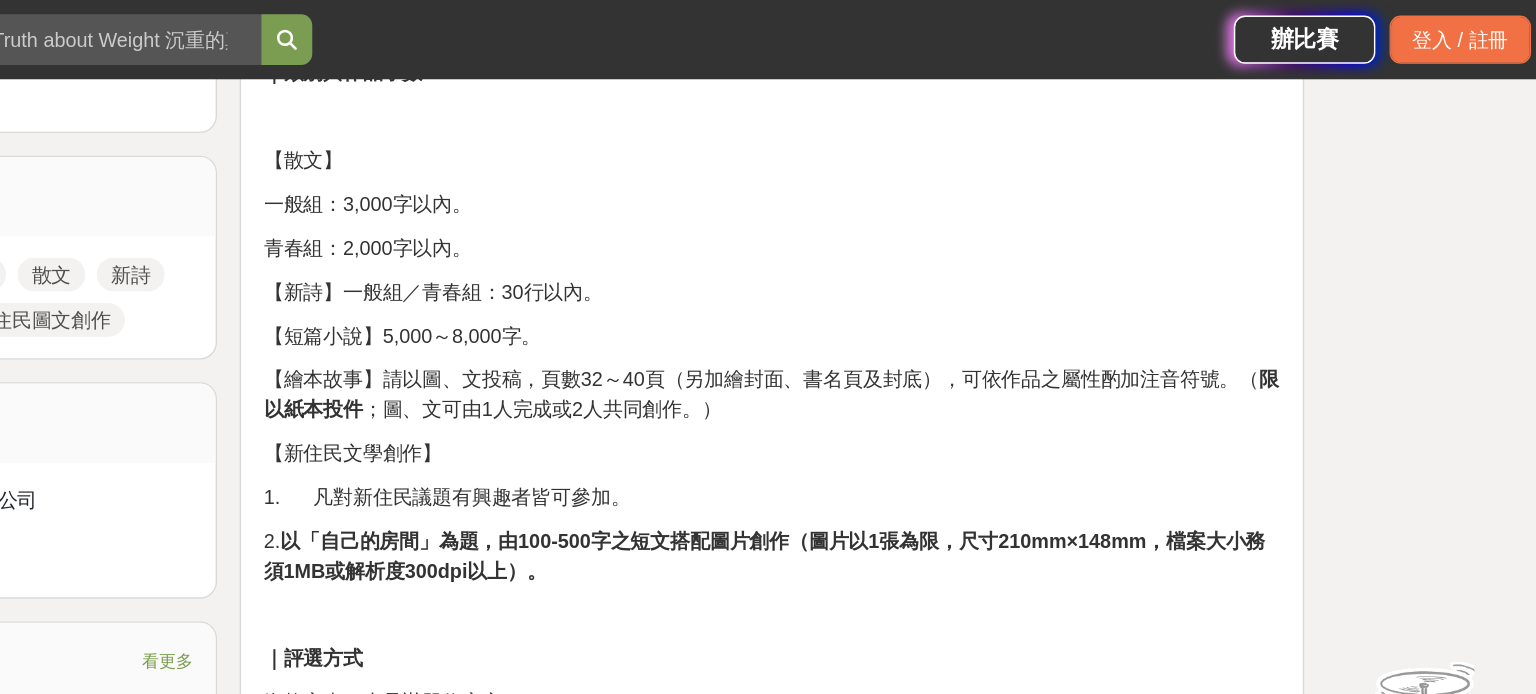 click on "青春組：2,000字以內。" at bounding box center [960, 175] 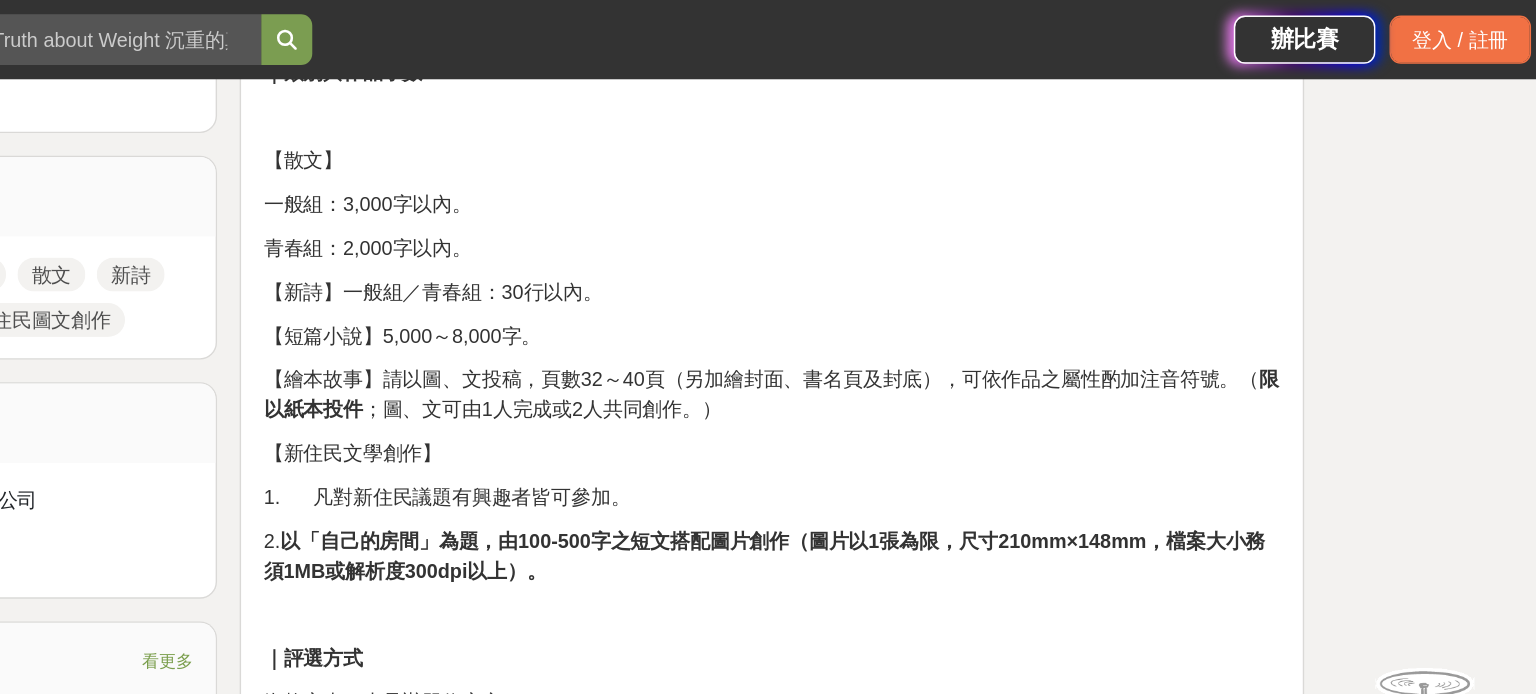 click on "青春組：2,000字以內。" at bounding box center (960, 175) 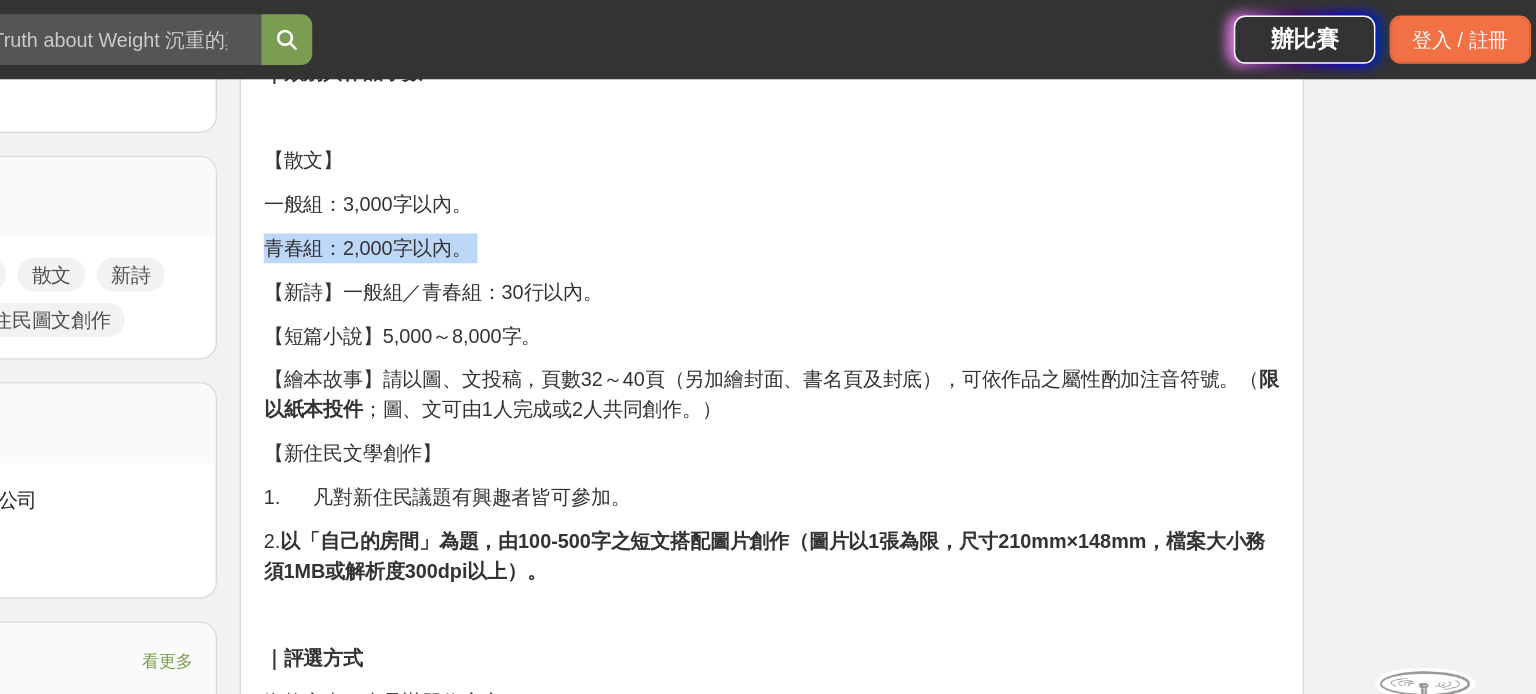 click on "青春組：2,000字以內。" at bounding box center (960, 175) 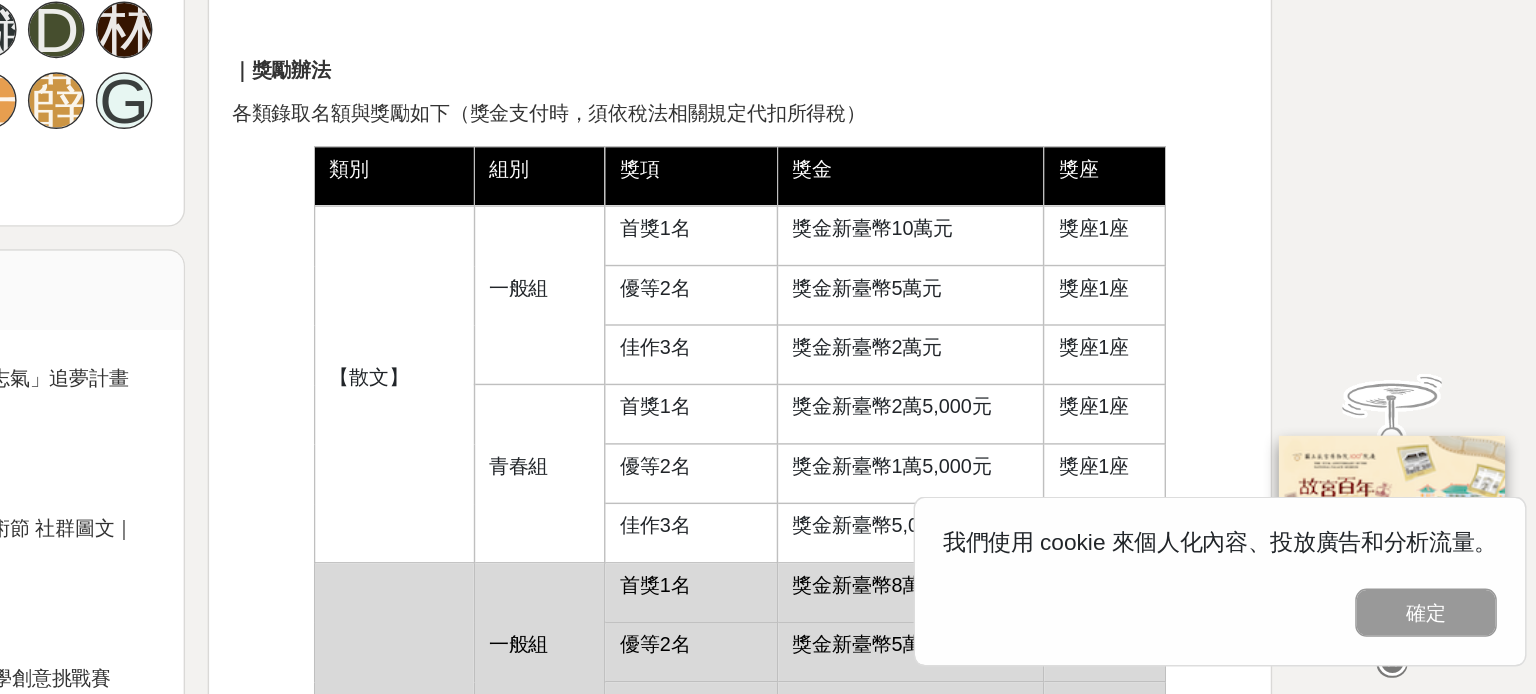 click on "獎金新臺幣10萬元" at bounding box center (1081, 370) 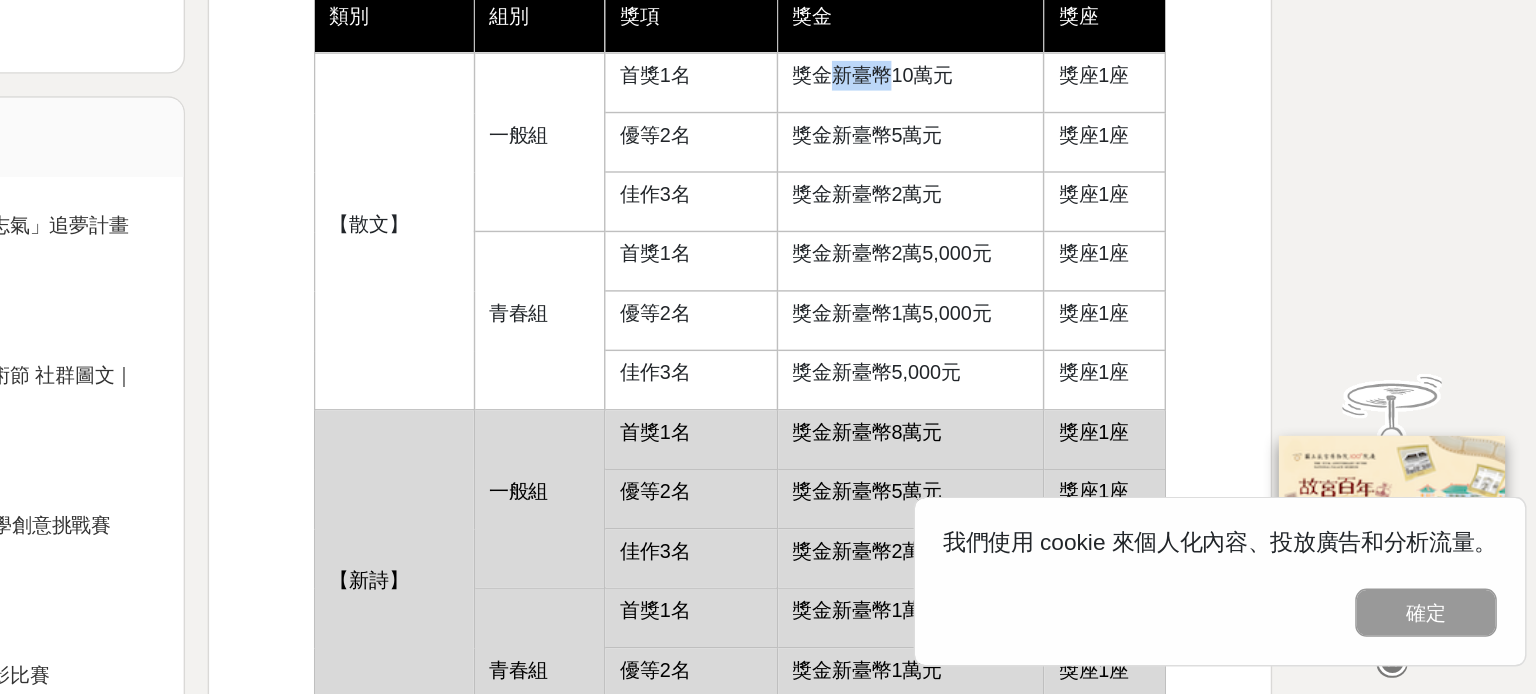 click on "獎金新臺幣2萬5,000元" at bounding box center (1080, 382) 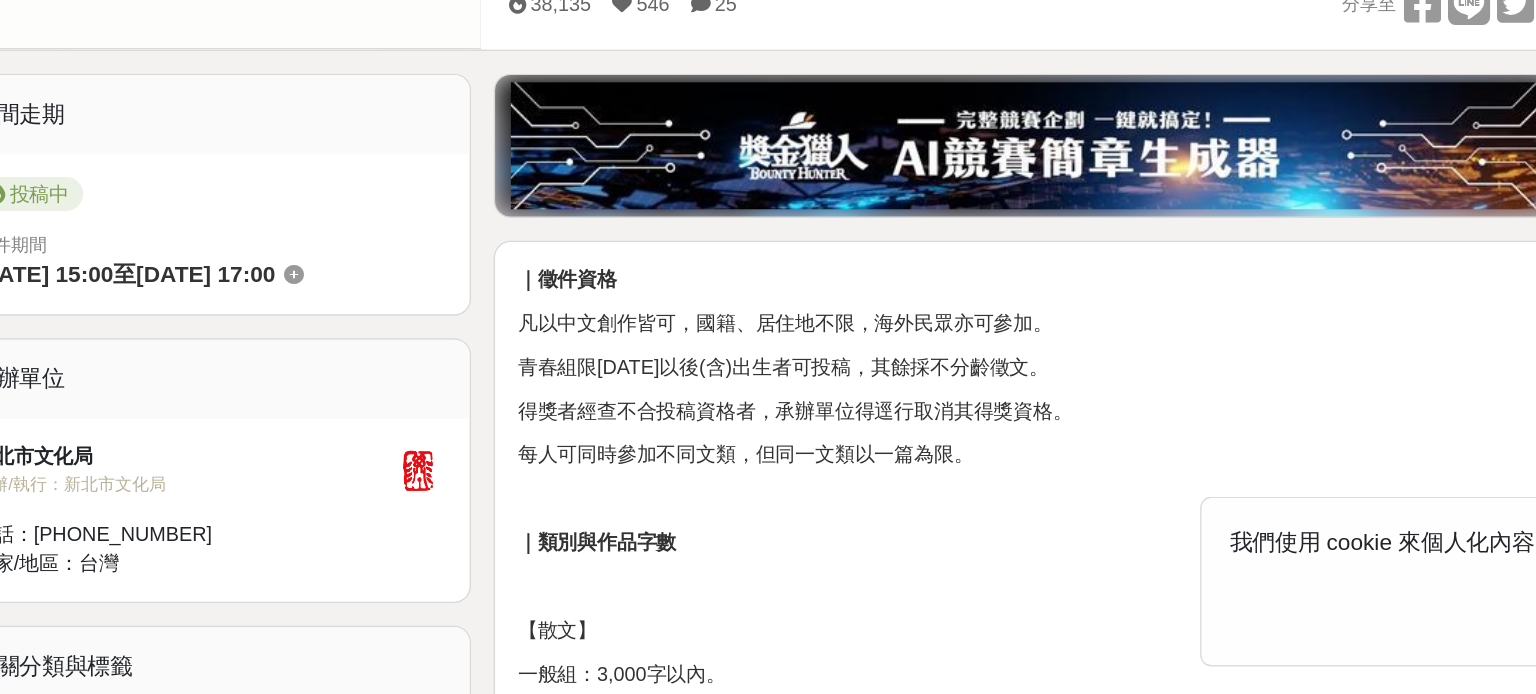 scroll, scrollTop: 300, scrollLeft: 0, axis: vertical 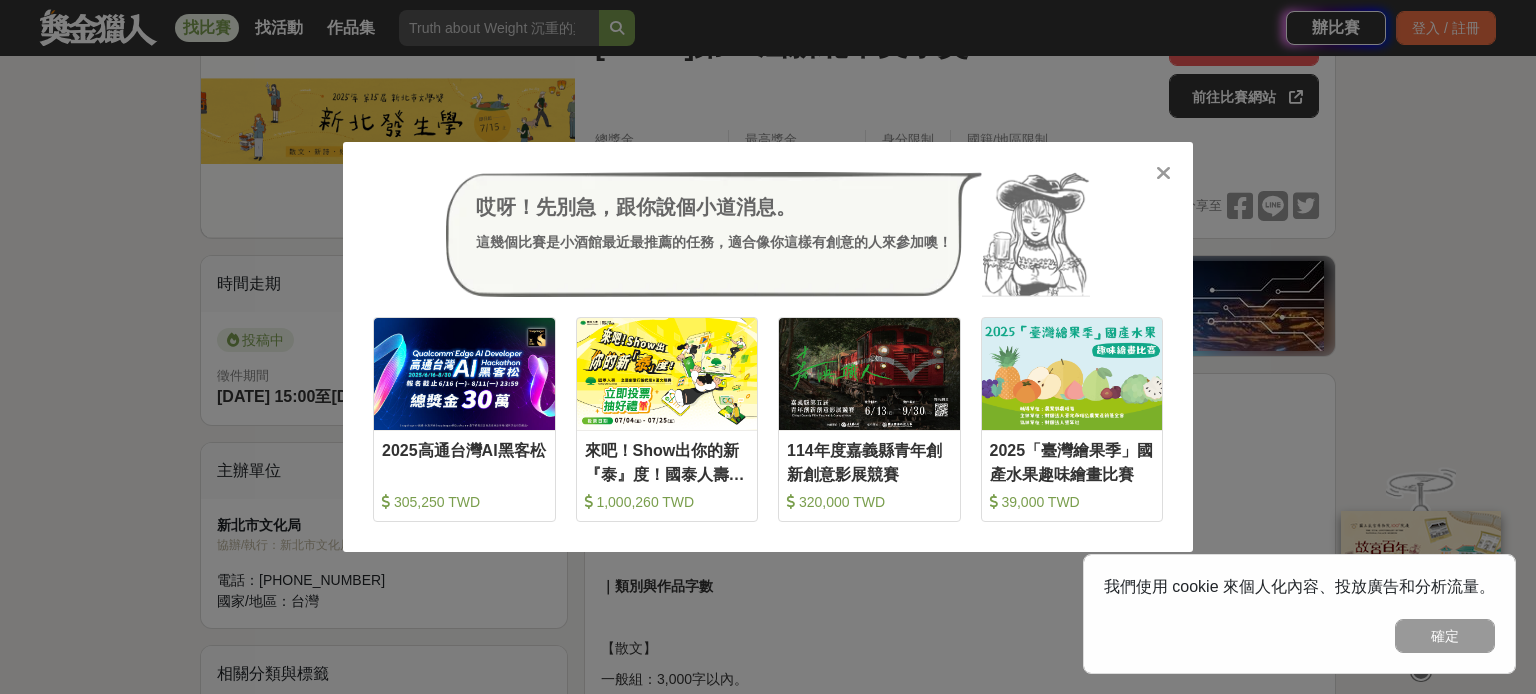 click at bounding box center [1163, 173] 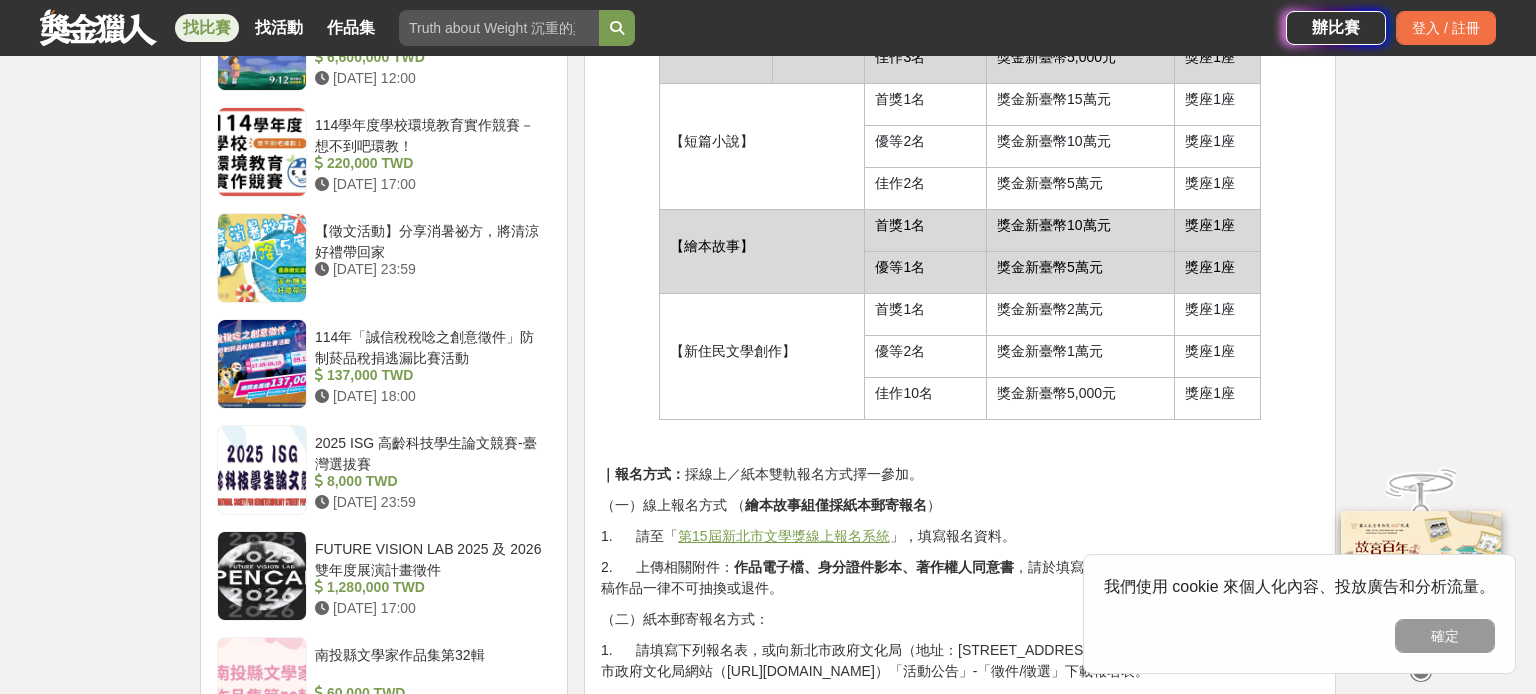 scroll, scrollTop: 1966, scrollLeft: 0, axis: vertical 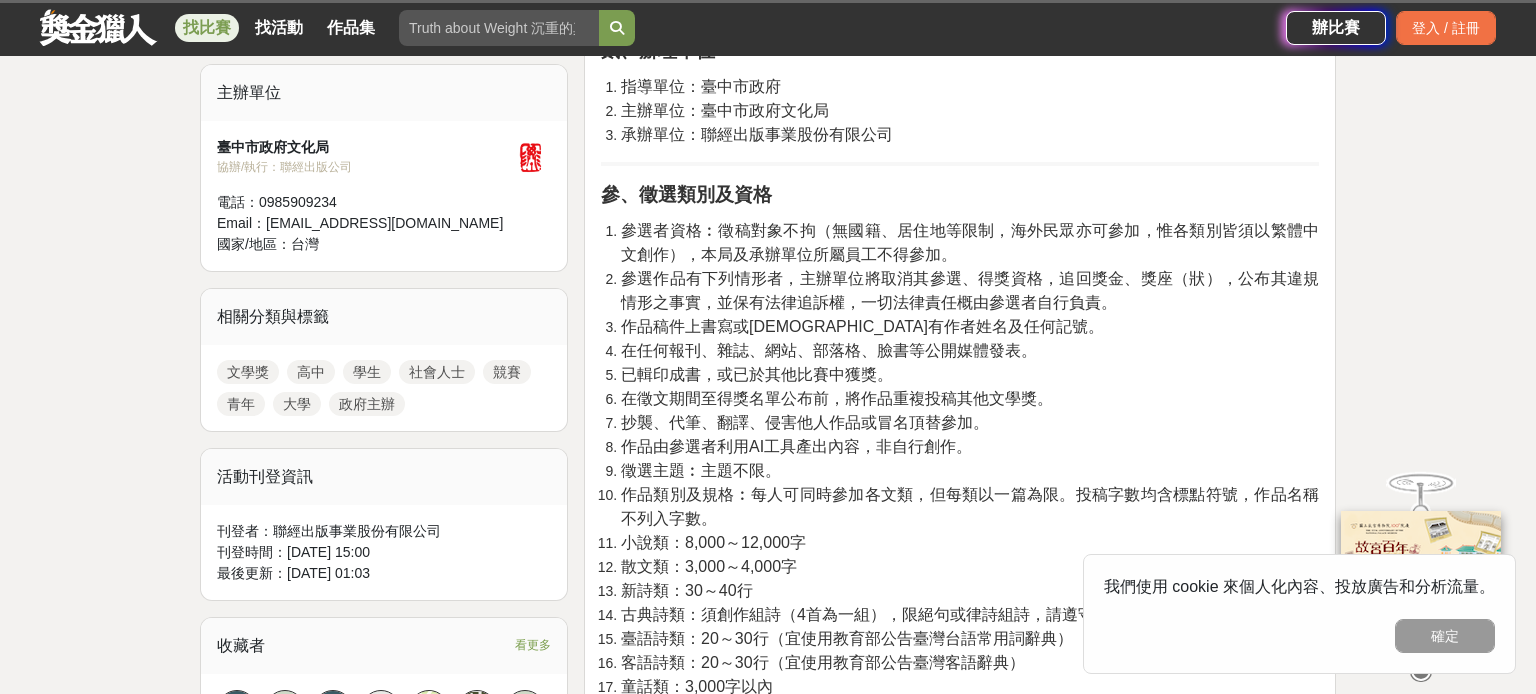 click on "作品稿件上書寫或[DEMOGRAPHIC_DATA]有作者姓名及任何記號。" at bounding box center (862, 326) 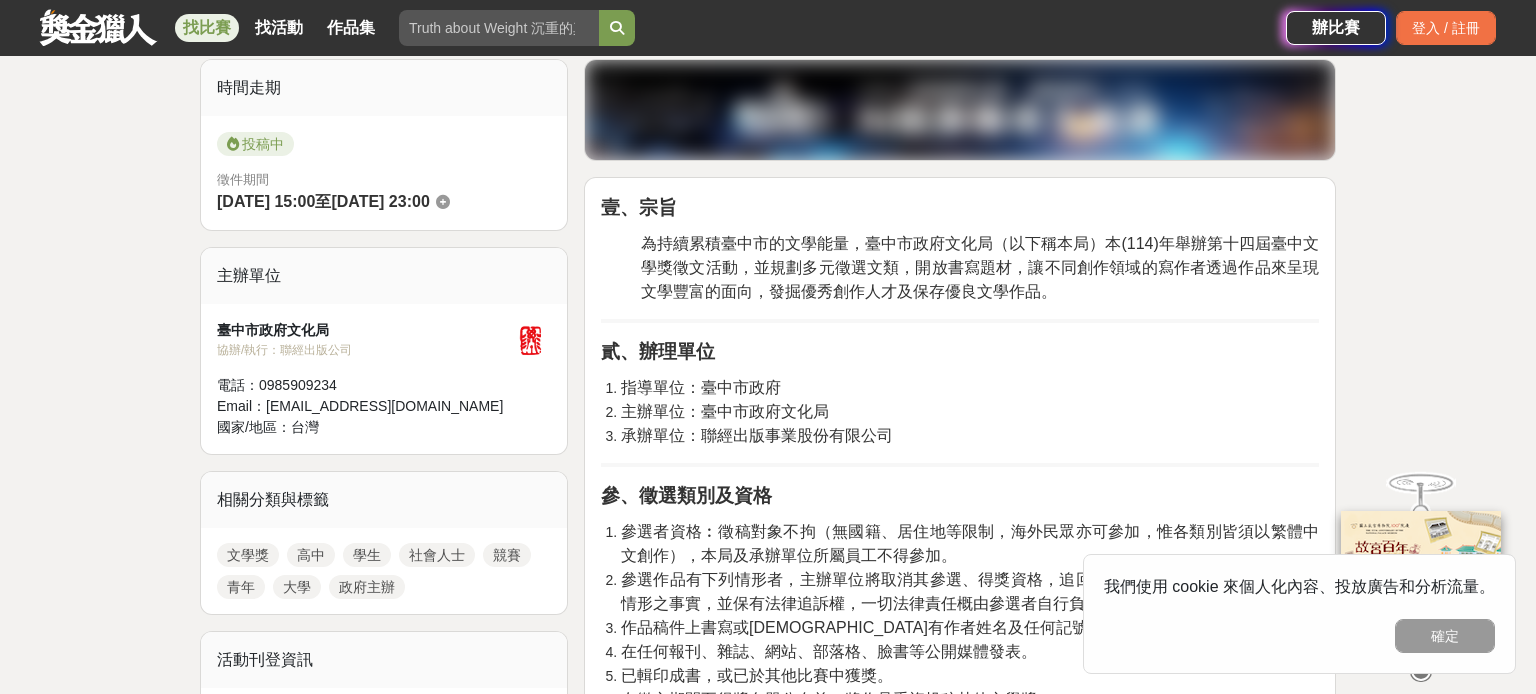 click on "壹、宗旨 為持續累積臺中市的文學能量，臺中市政府文化局（以下稱本局）本(114)年舉辦第十四屆臺中文學獎徵文活動，並規劃多元徵選文類，開放書寫題材，讓不同創作領域的寫作者透過作品來呈現文學豐富的面向，發掘優秀創作人才及保存優良文學作品。 貳、辦理單位 指導單位：臺中市政府 主辦單位：臺中市政府文化局 承辦單位：聯經出版事業股份有限公司 參、徵選類別及資格 參選者資格︰徵稿對象不拘（無國籍、居住地等限制，海外民眾亦可參加，惟各類別皆須以繁體中文創作），本局及承辦單位所屬員工不得參加。 參選作品有下列情形者，主辦單位將取消其參選、得獎資格，追回獎金、獎座（狀），公布其違規情形之事實，並保有法律追訴權，一切法律責任概由參選者自行負責。 作品稿件上書寫或[DEMOGRAPHIC_DATA]有作者姓名及任何記號。 徵選主題︰主題不限。" at bounding box center [960, 2063] 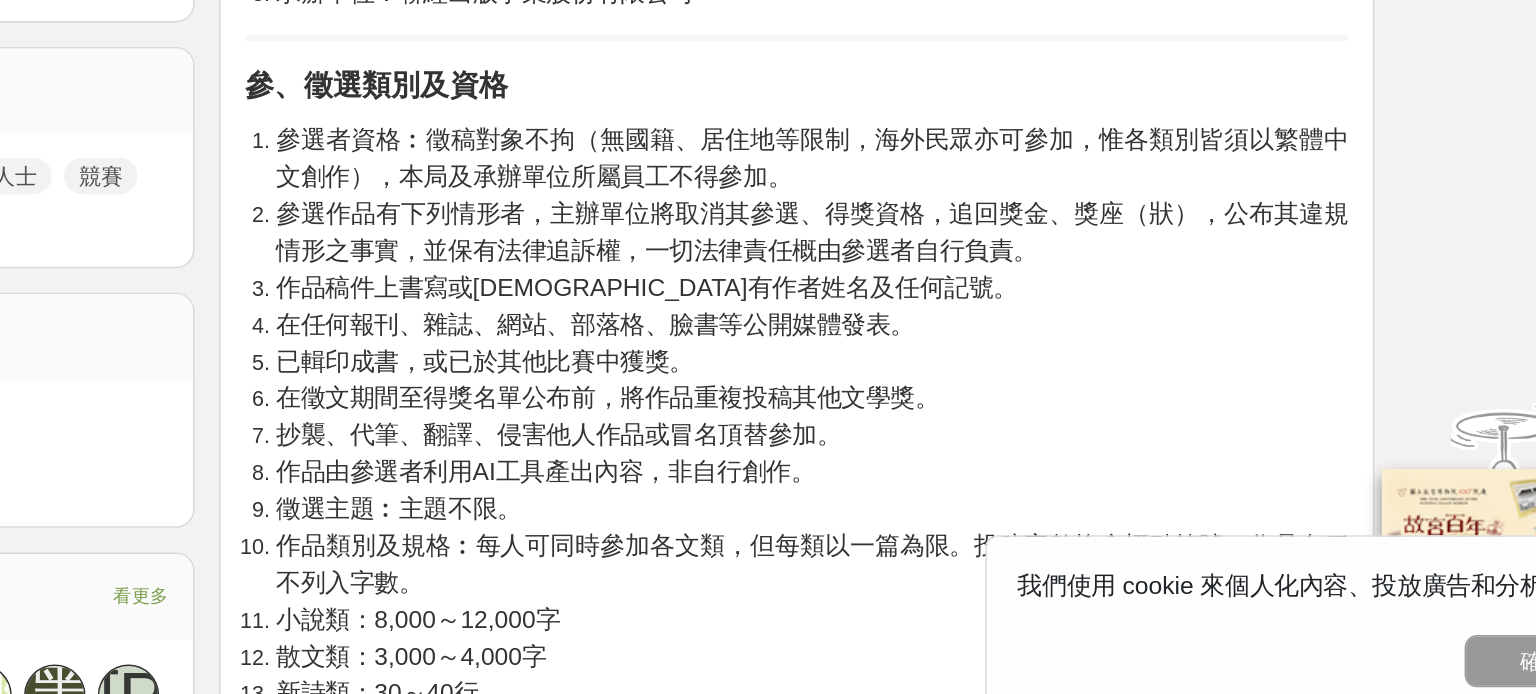 click on "在任何報刊、雜誌、網站、部落格、臉書等公開媒體發表。" at bounding box center [829, 416] 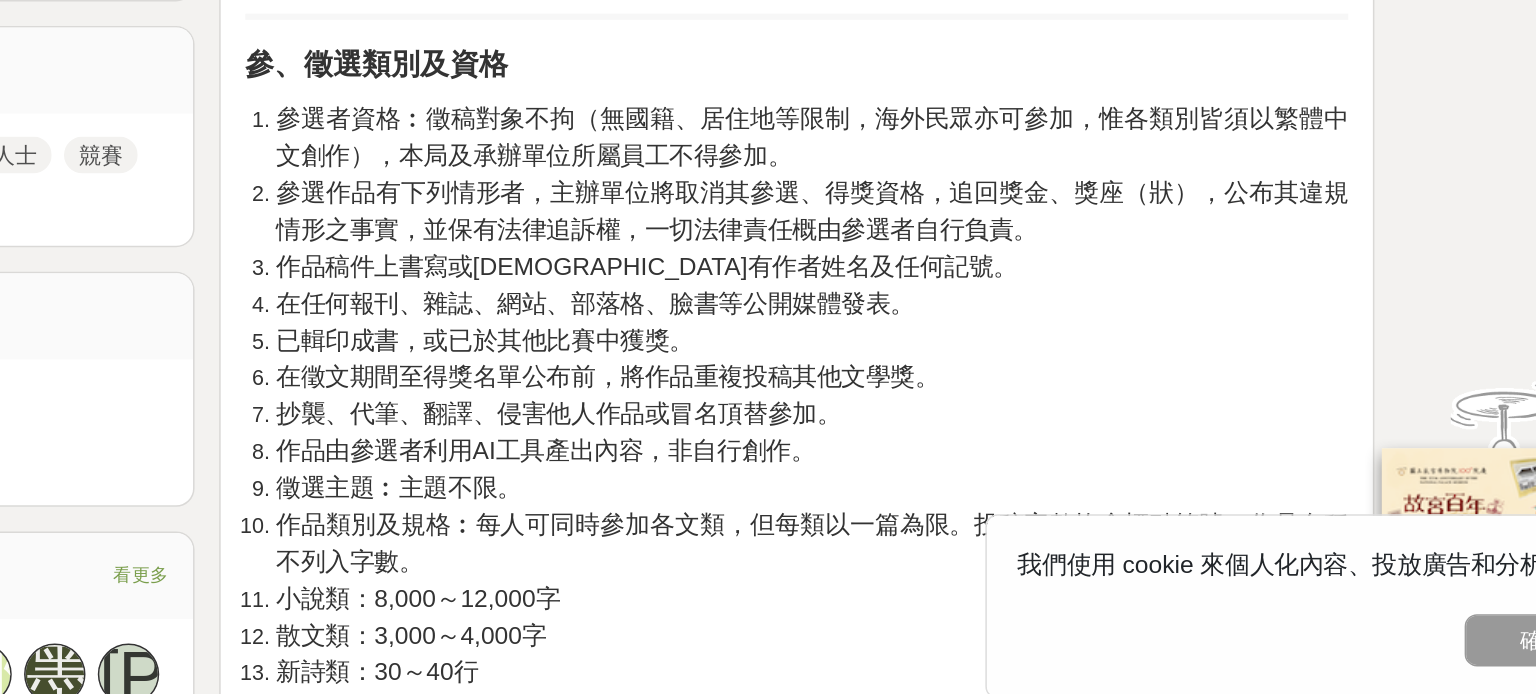 scroll, scrollTop: 730, scrollLeft: 0, axis: vertical 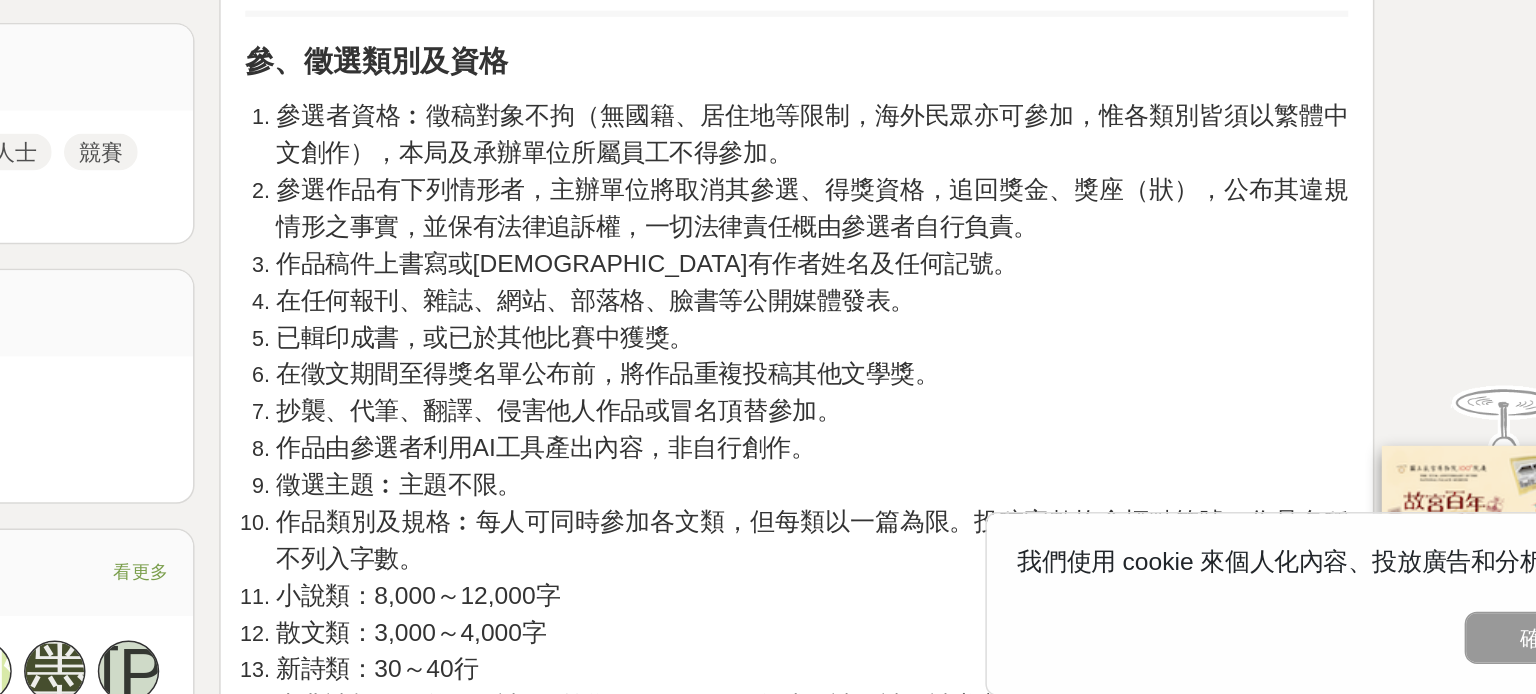 click on "在任何報刊、雜誌、網站、部落格、臉書等公開媒體發表。" at bounding box center [970, 417] 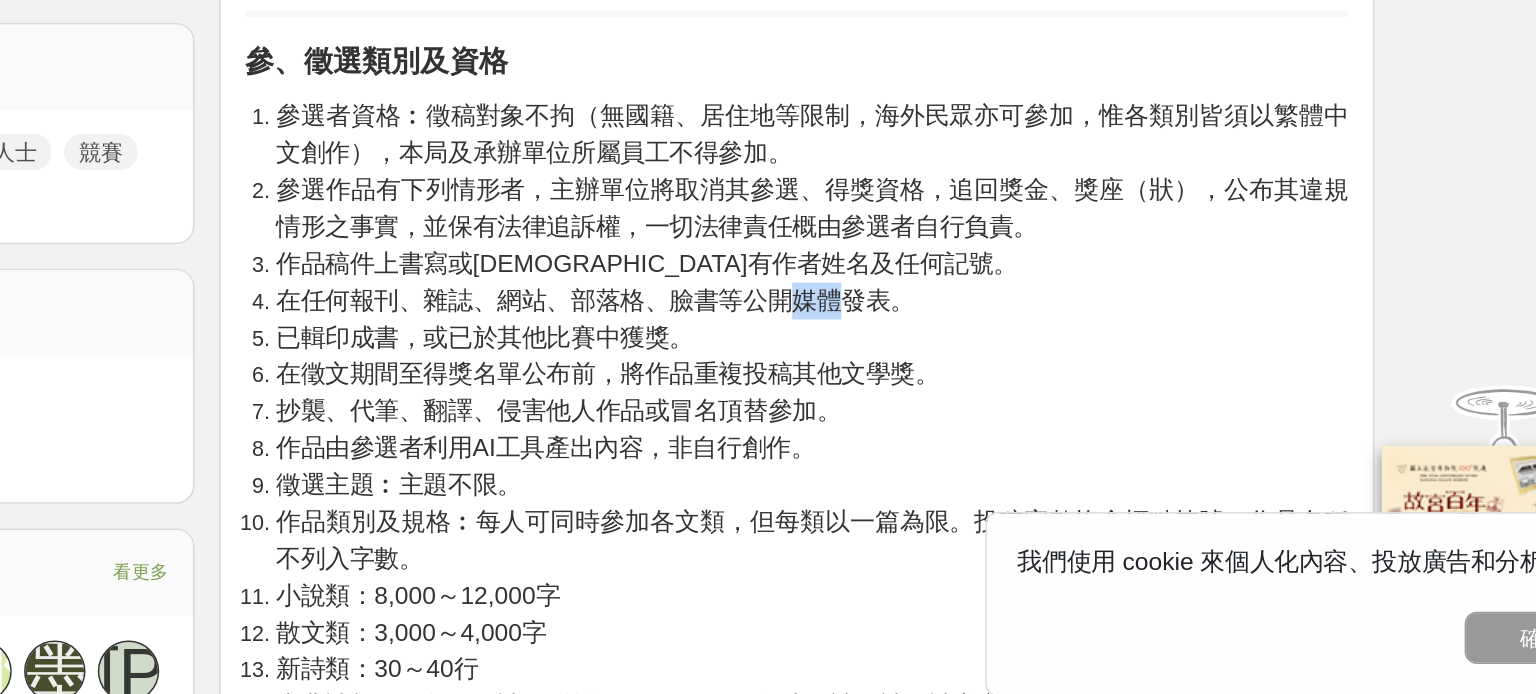 click on "在任何報刊、雜誌、網站、部落格、臉書等公開媒體發表。" at bounding box center (970, 417) 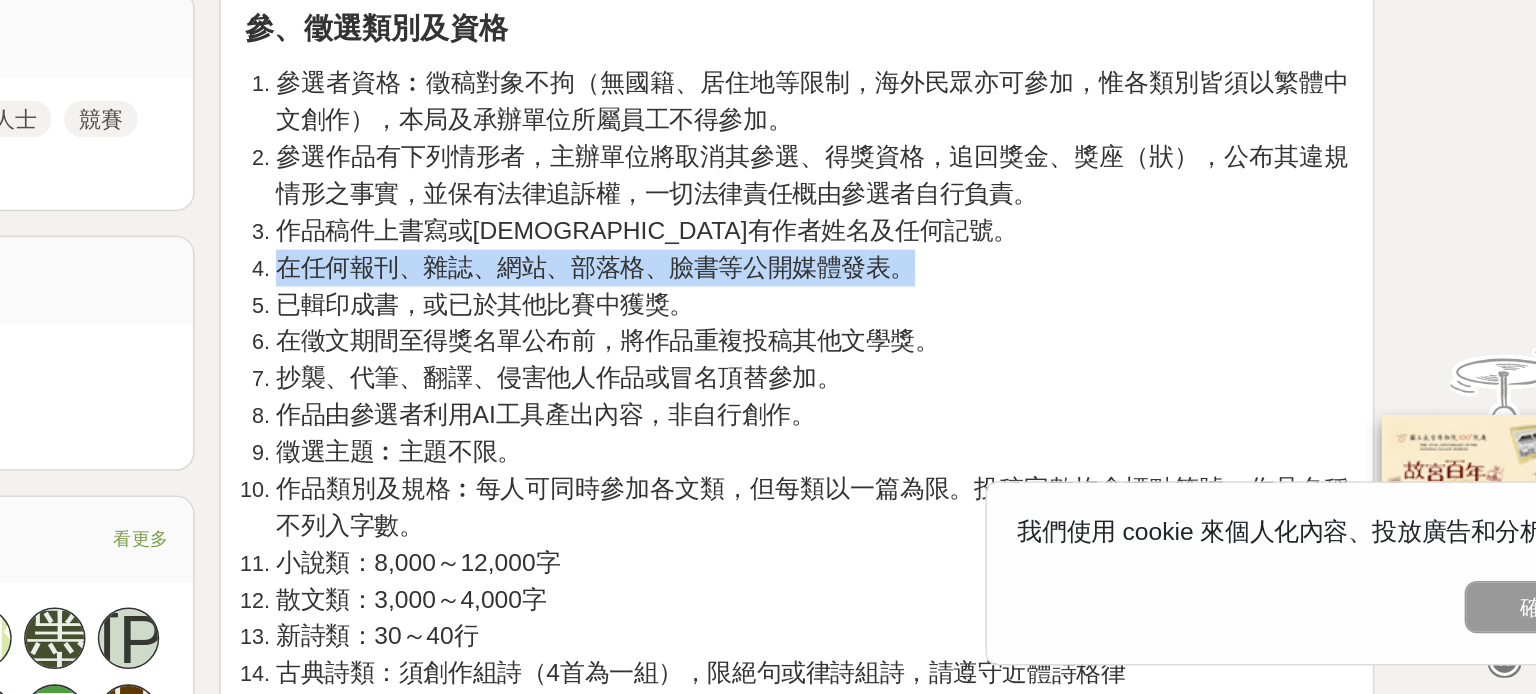 scroll, scrollTop: 731, scrollLeft: 0, axis: vertical 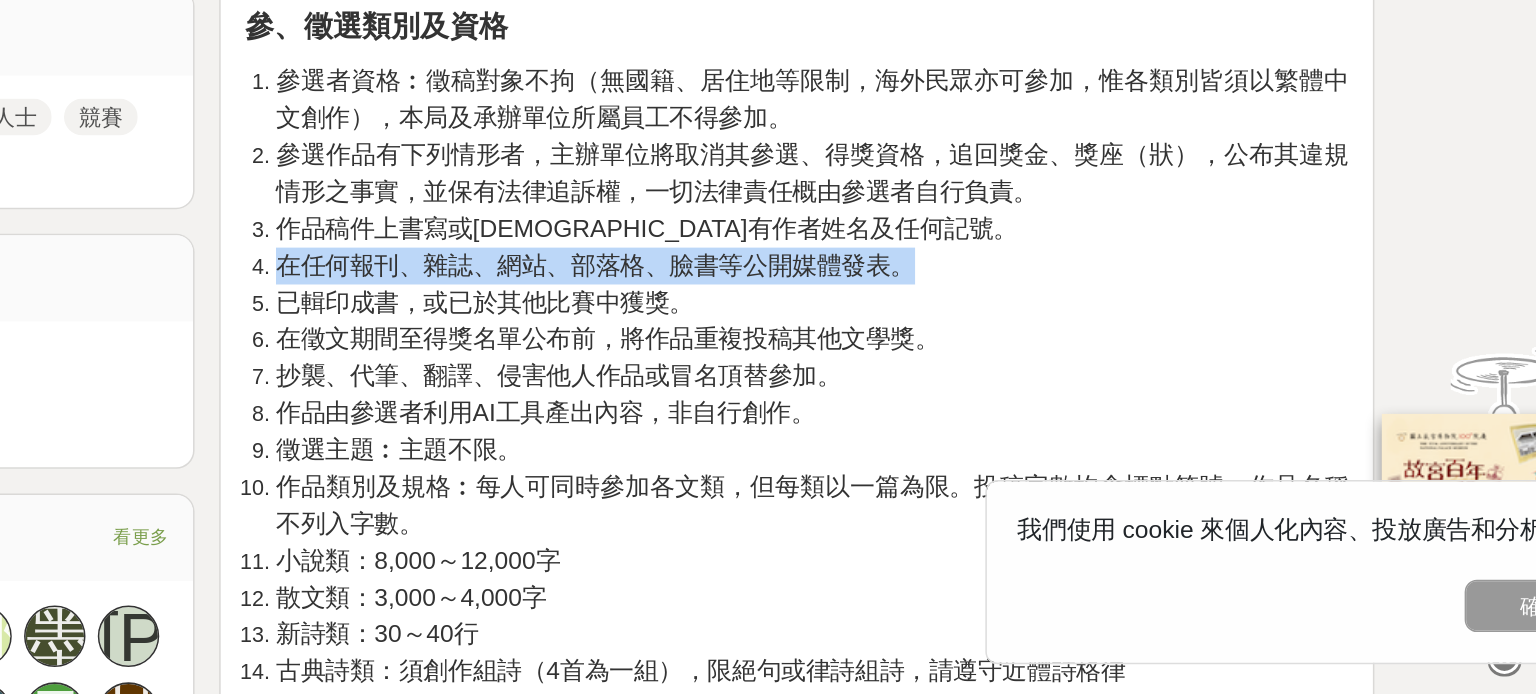 click on "已輯印成書，或已於其他比賽中獲獎。" at bounding box center [970, 439] 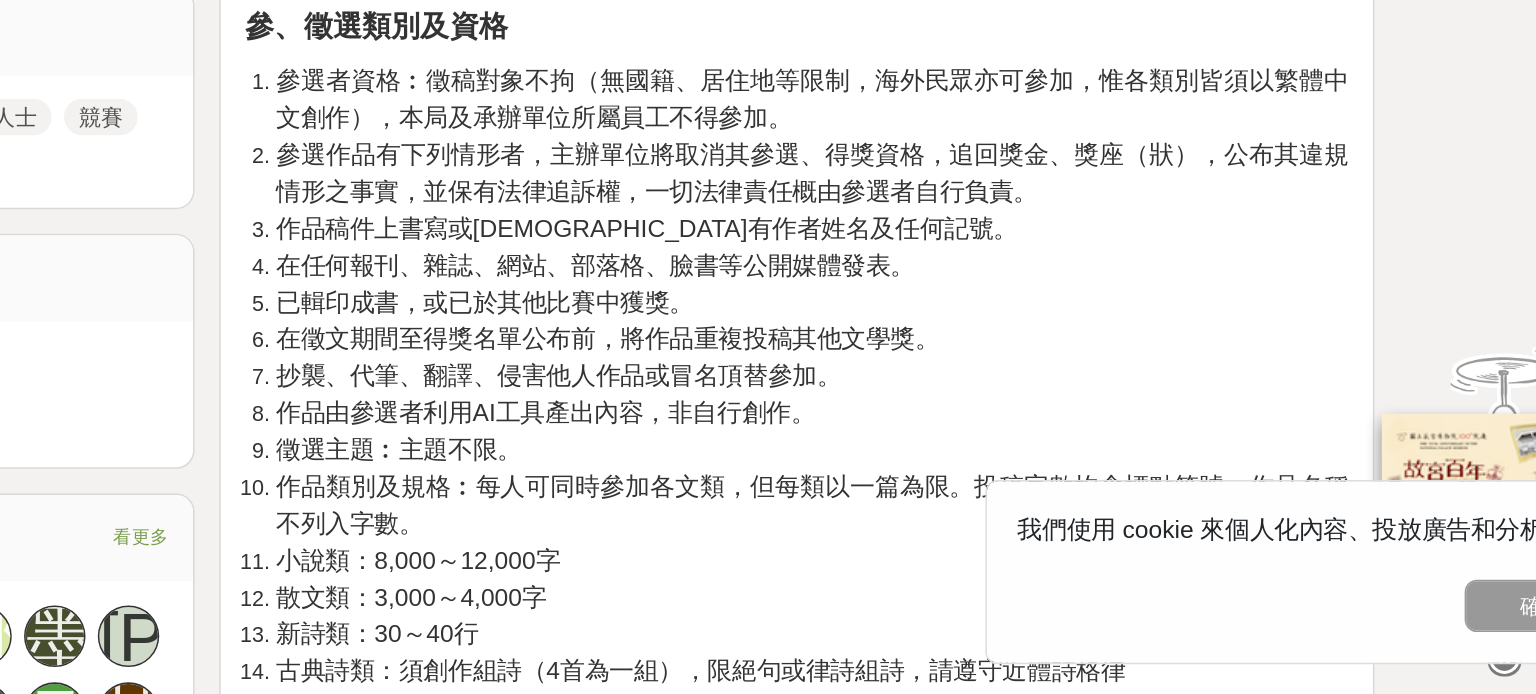 click on "已輯印成書，或已於其他比賽中獲獎。" at bounding box center (970, 439) 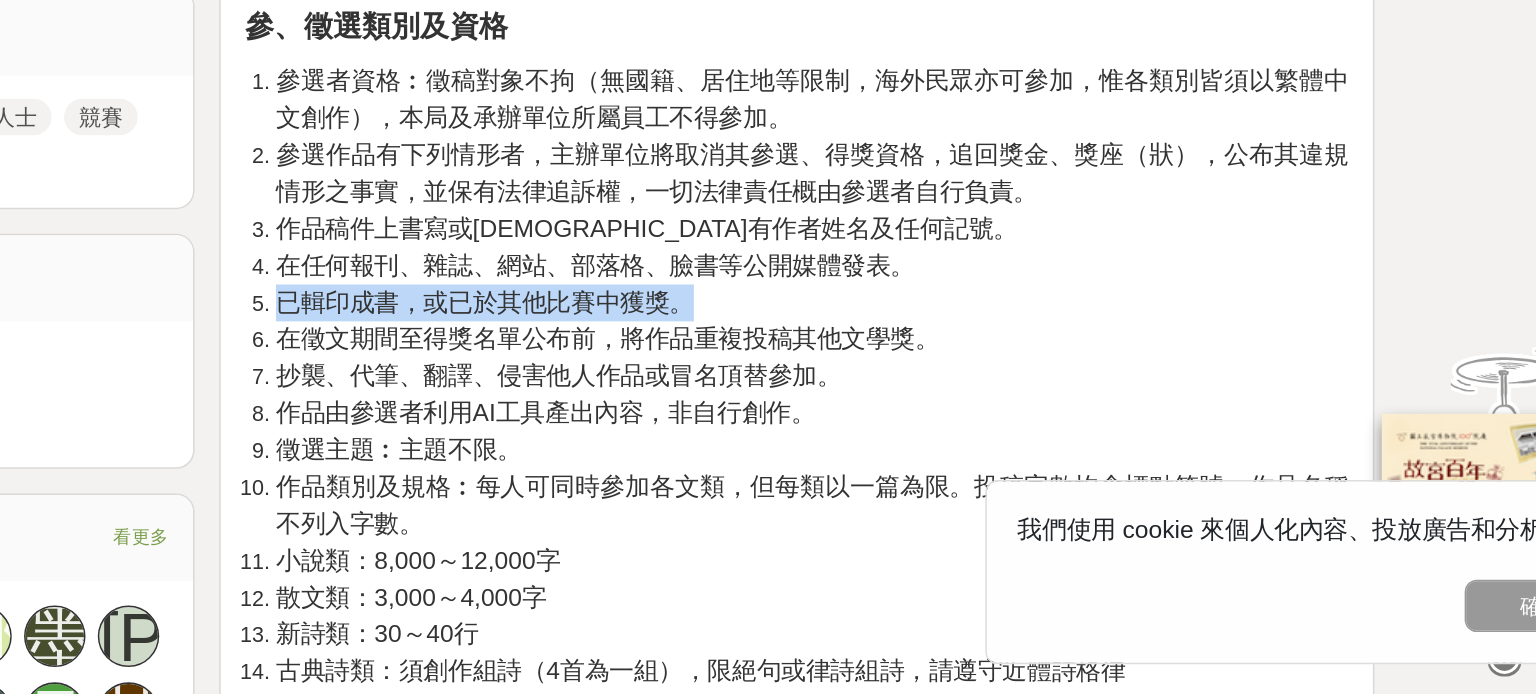 click on "已輯印成書，或已於其他比賽中獲獎。" at bounding box center [970, 439] 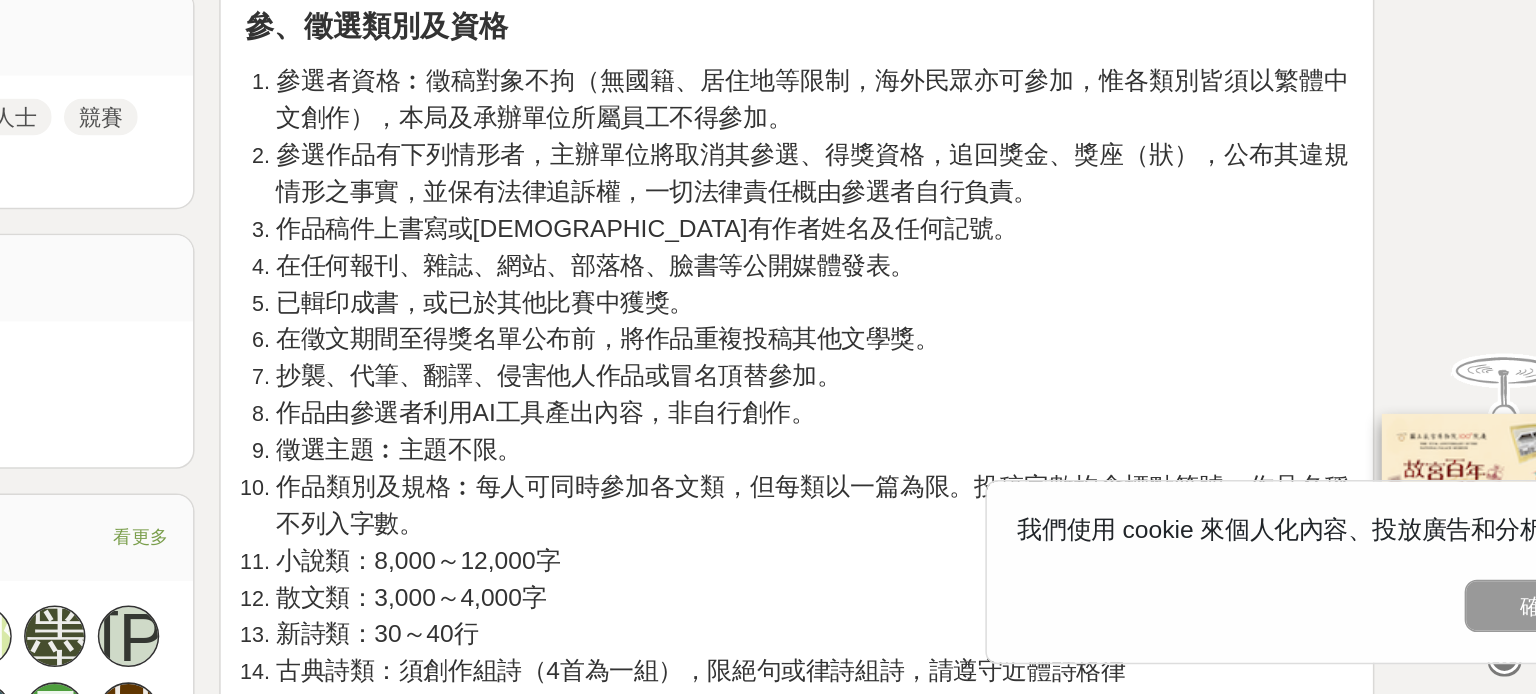 click on "已輯印成書，或已於其他比賽中獲獎。" at bounding box center (970, 439) 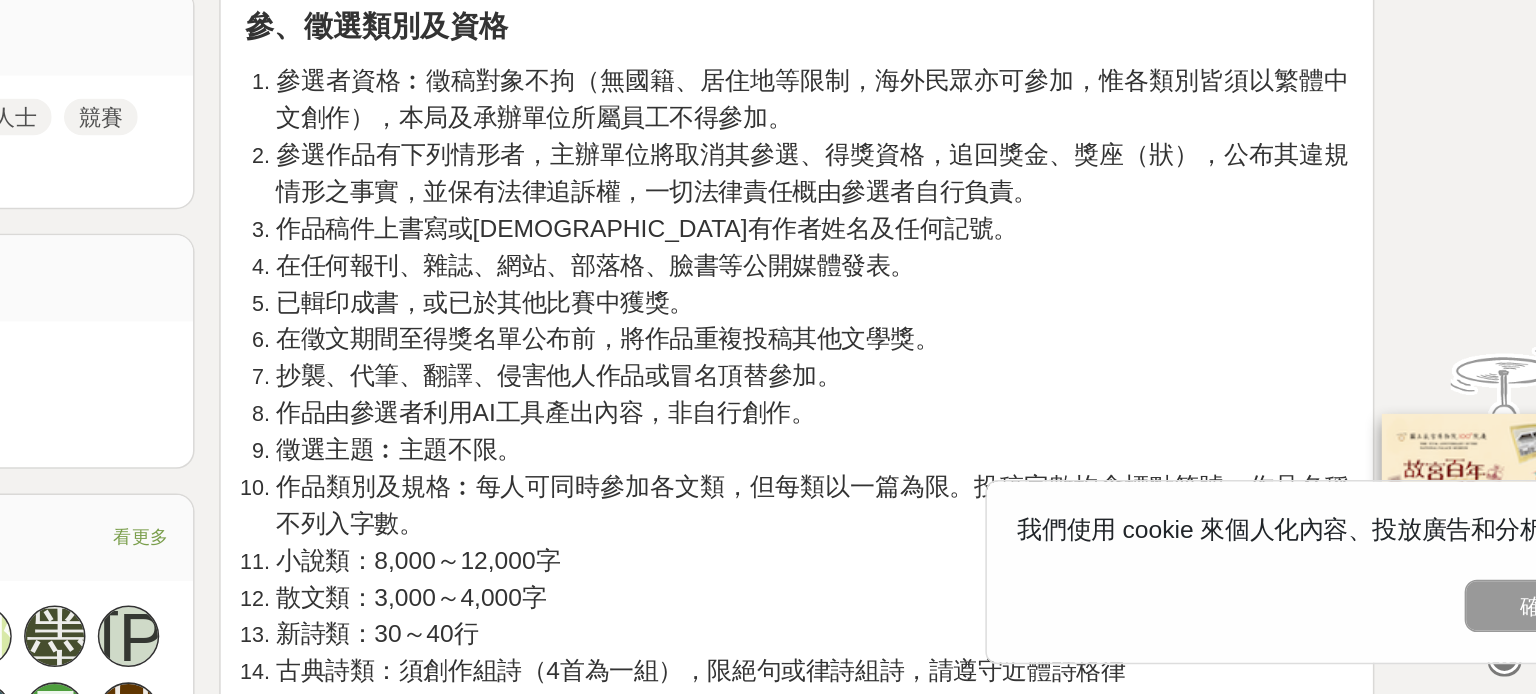 click on "已輯印成書，或已於其他比賽中獲獎。" at bounding box center [970, 439] 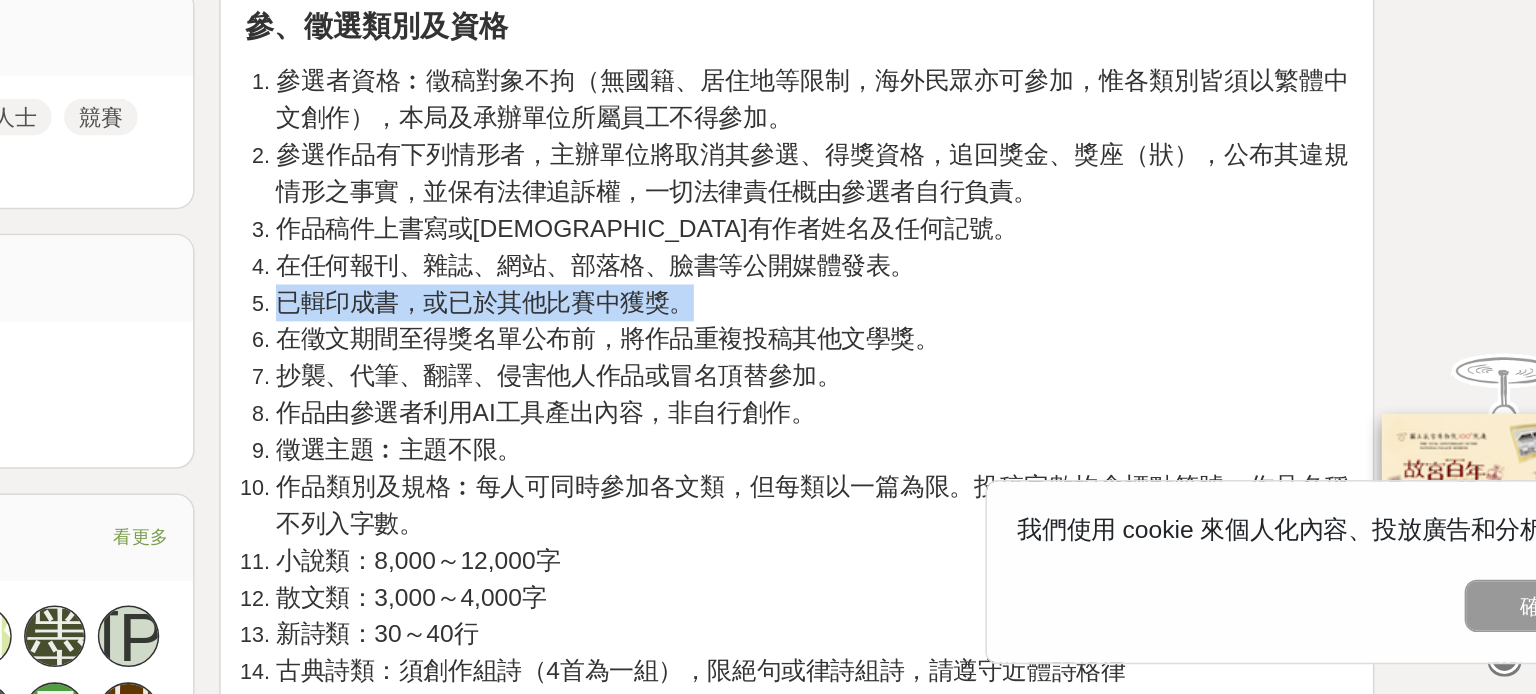 click on "已輯印成書，或已於其他比賽中獲獎。" at bounding box center (970, 439) 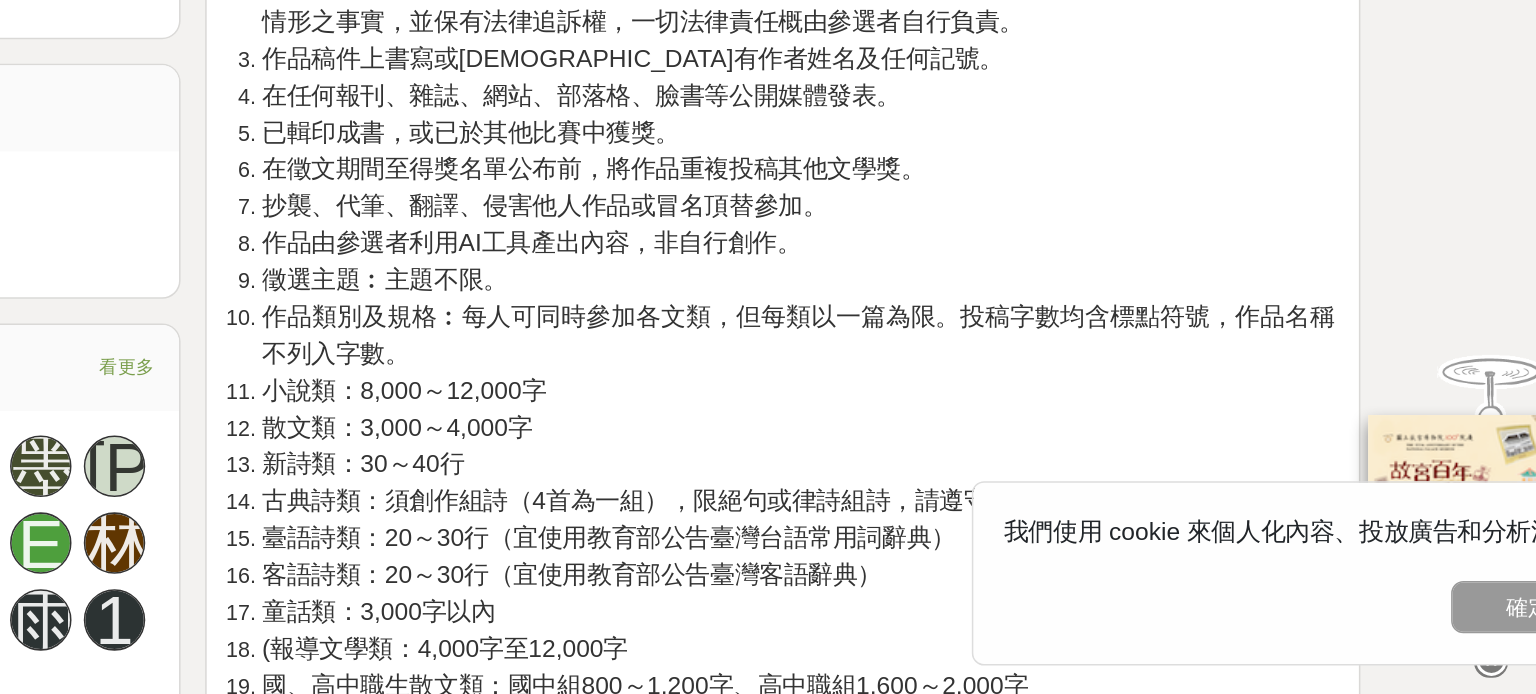 click on "作品類別及規格︰每人可同時參加各文類，但每類以一篇為限。投稿字數均含標點符號，作品名稱不列入字數。" at bounding box center [970, 458] 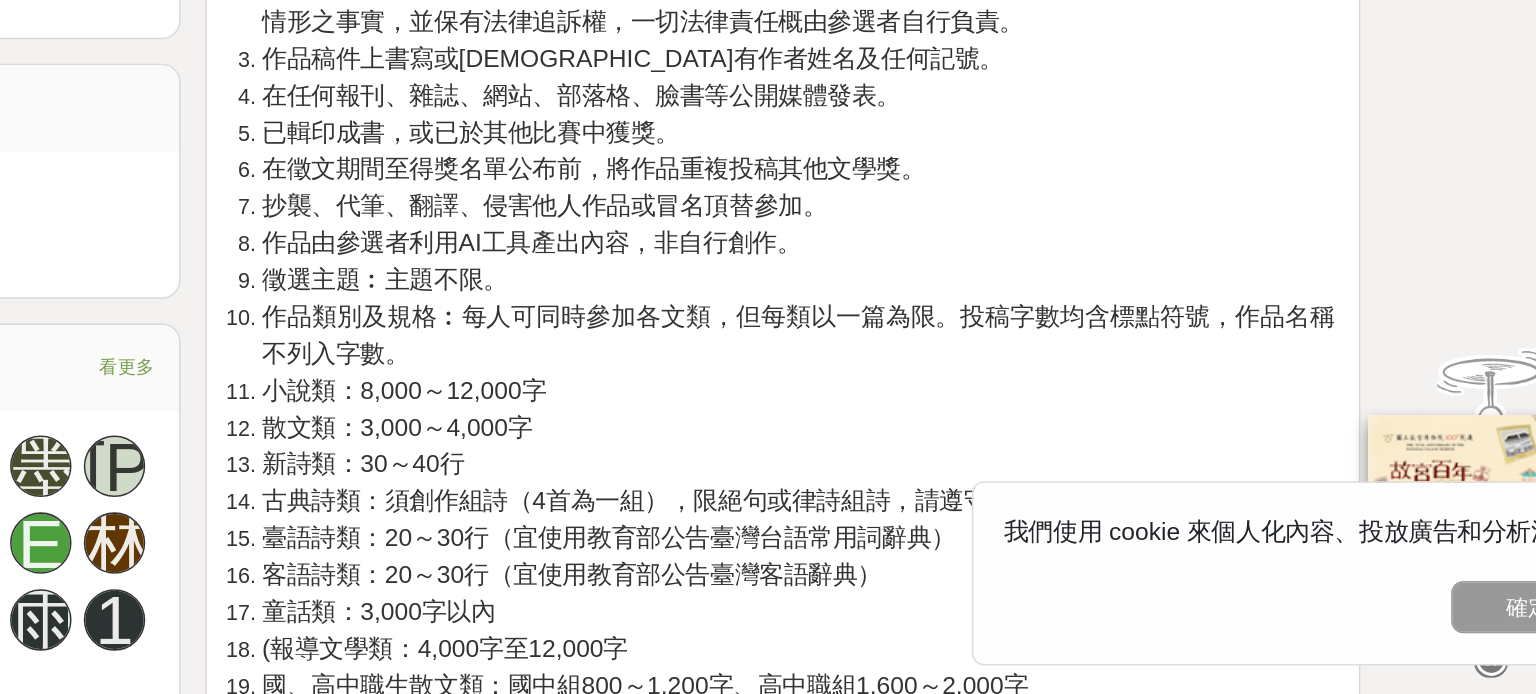 scroll, scrollTop: 843, scrollLeft: 0, axis: vertical 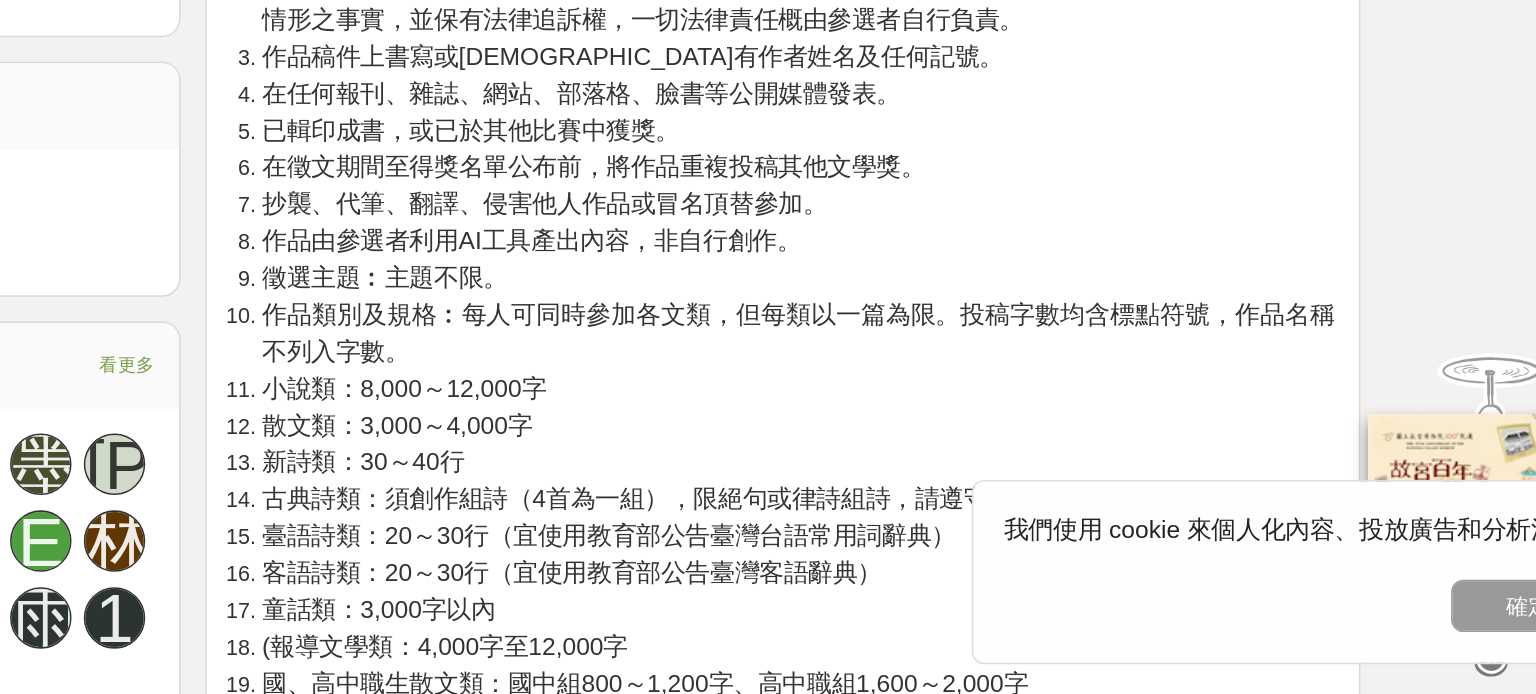 click on "作品類別及規格︰每人可同時參加各文類，但每類以一篇為限。投稿字數均含標點符號，作品名稱不列入字數。" at bounding box center [970, 458] 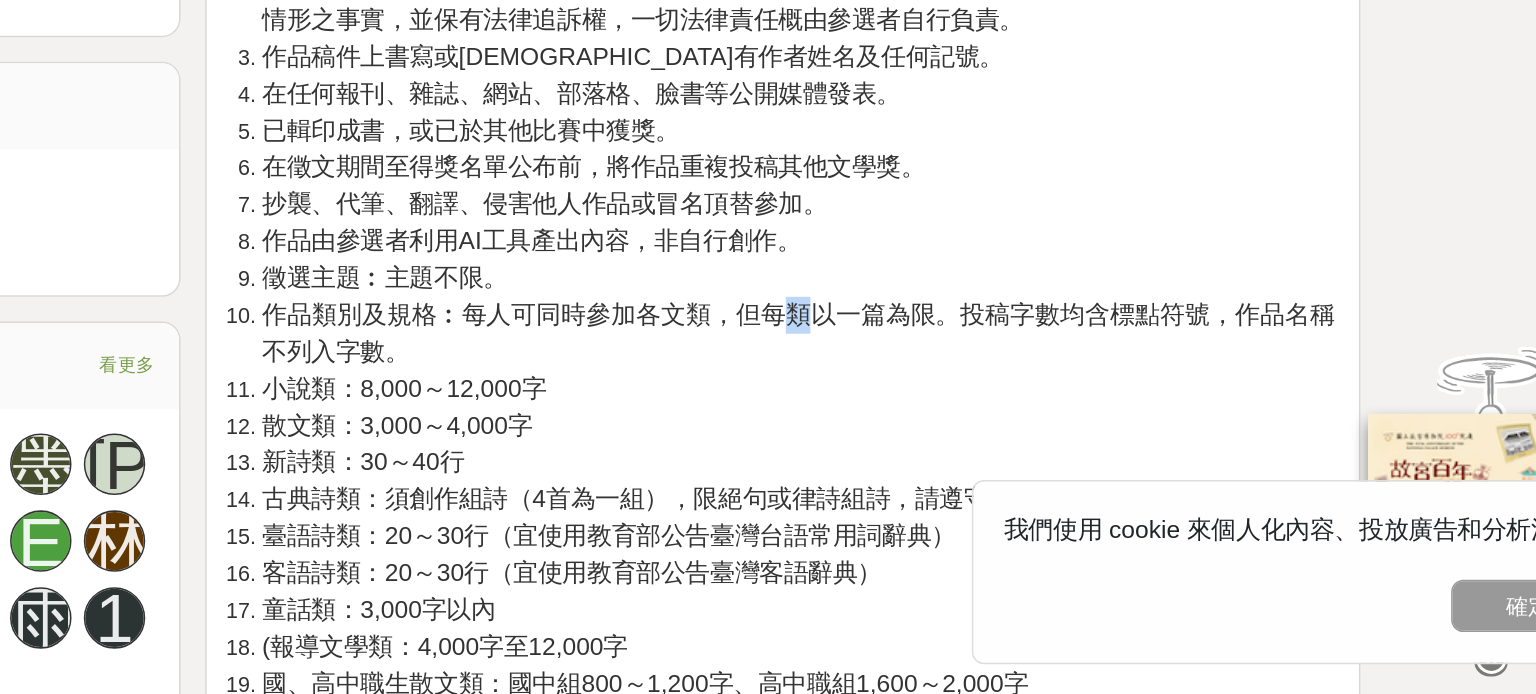 click on "作品類別及規格︰每人可同時參加各文類，但每類以一篇為限。投稿字數均含標點符號，作品名稱不列入字數。" at bounding box center [970, 458] 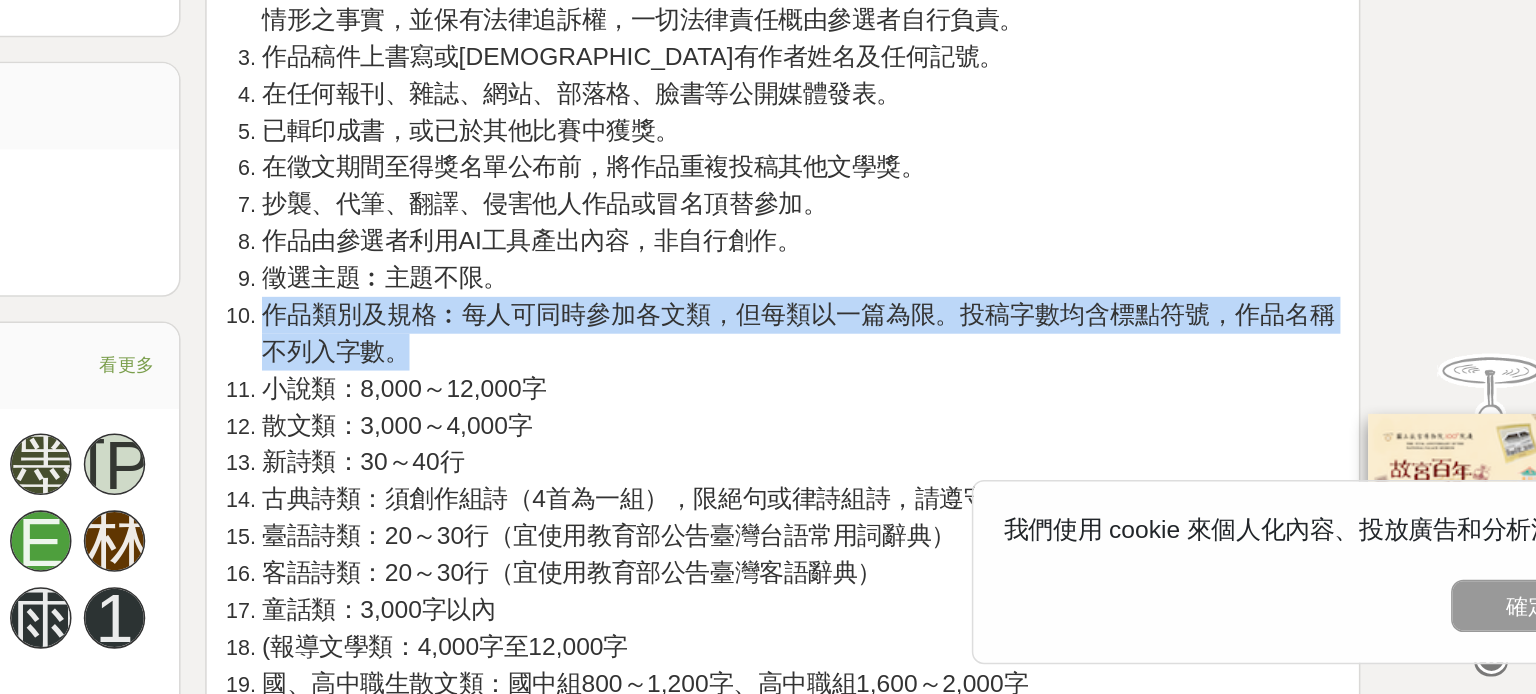 click on "作品類別及規格︰每人可同時參加各文類，但每類以一篇為限。投稿字數均含標點符號，作品名稱不列入字數。" at bounding box center (970, 458) 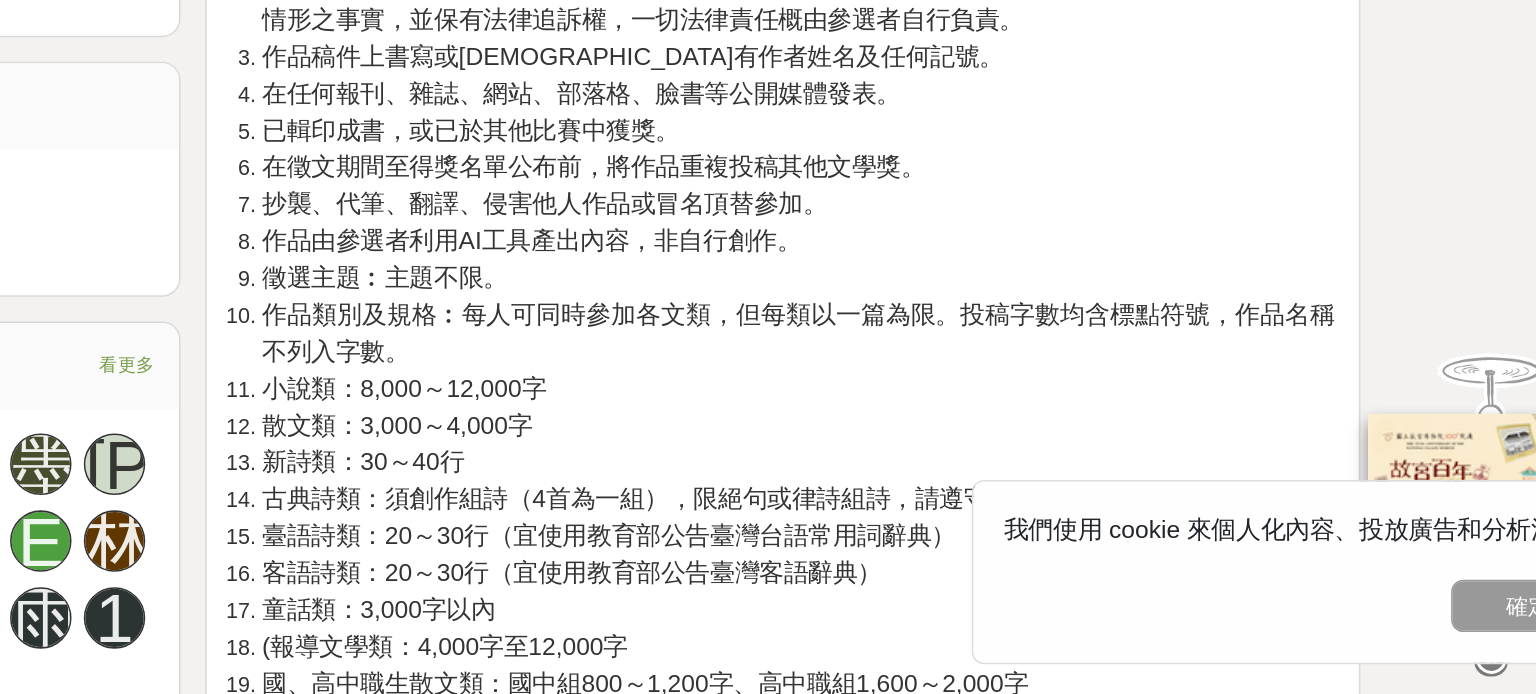 click on "作品類別及規格︰每人可同時參加各文類，但每類以一篇為限。投稿字數均含標點符號，作品名稱不列入字數。" at bounding box center (970, 458) 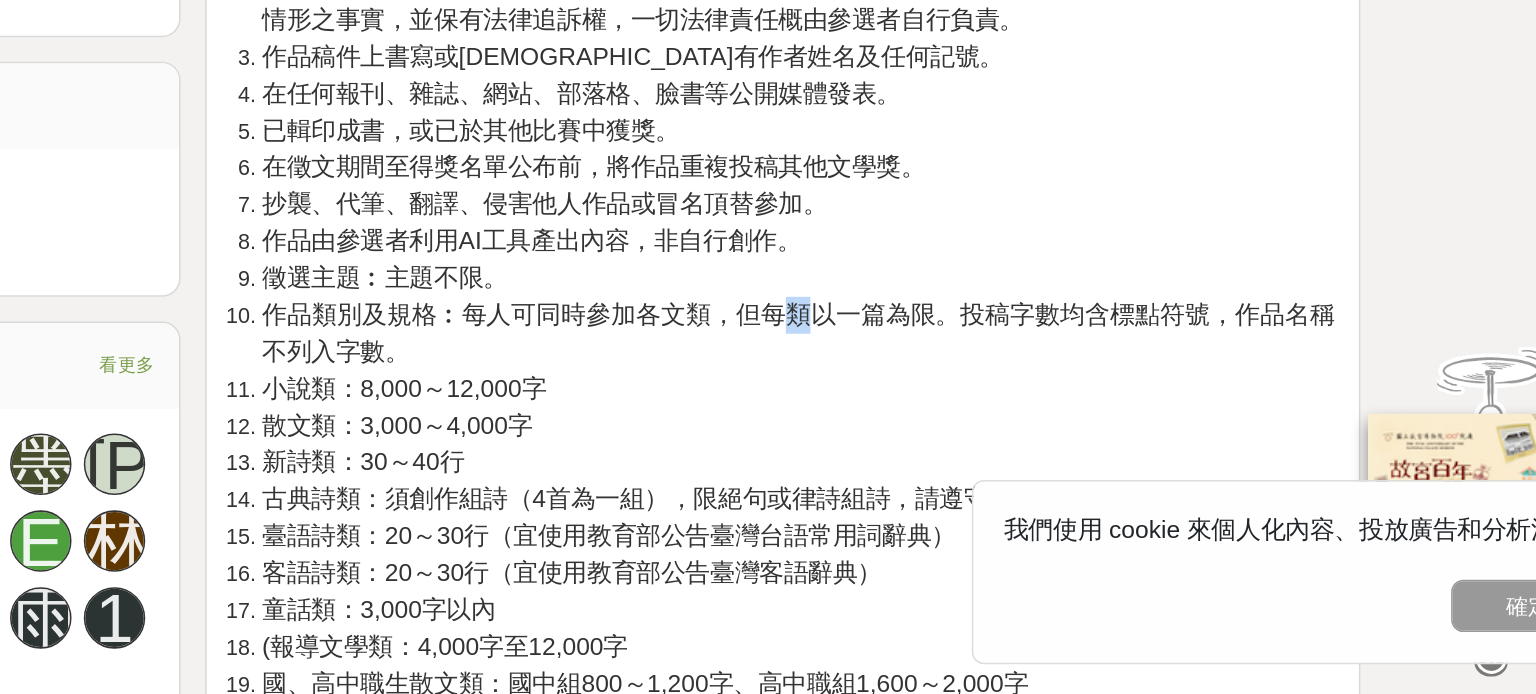 click on "作品類別及規格︰每人可同時參加各文類，但每類以一篇為限。投稿字數均含標點符號，作品名稱不列入字數。" at bounding box center (970, 458) 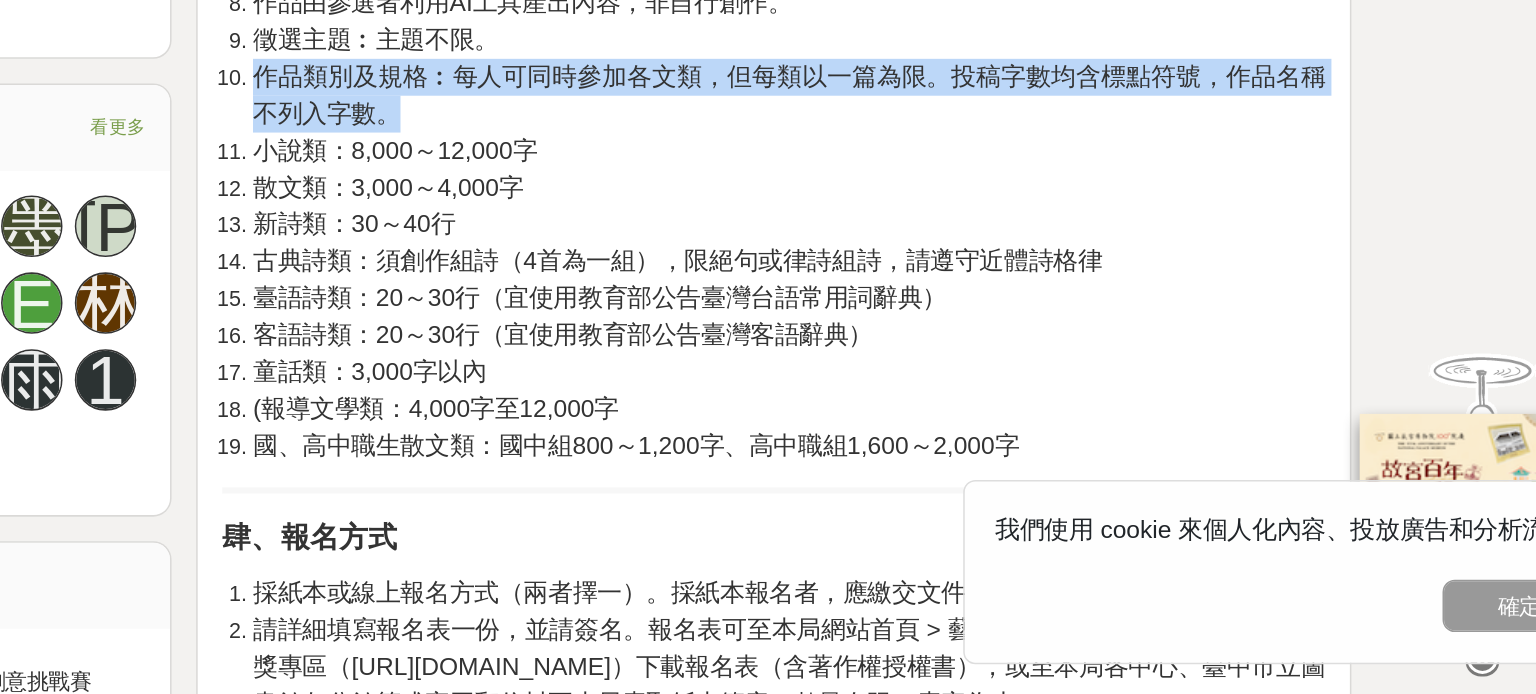 click on "臺語詩類：20～30行（宜使用教育部公告臺灣台語常用詞辭典）" at bounding box center [847, 435] 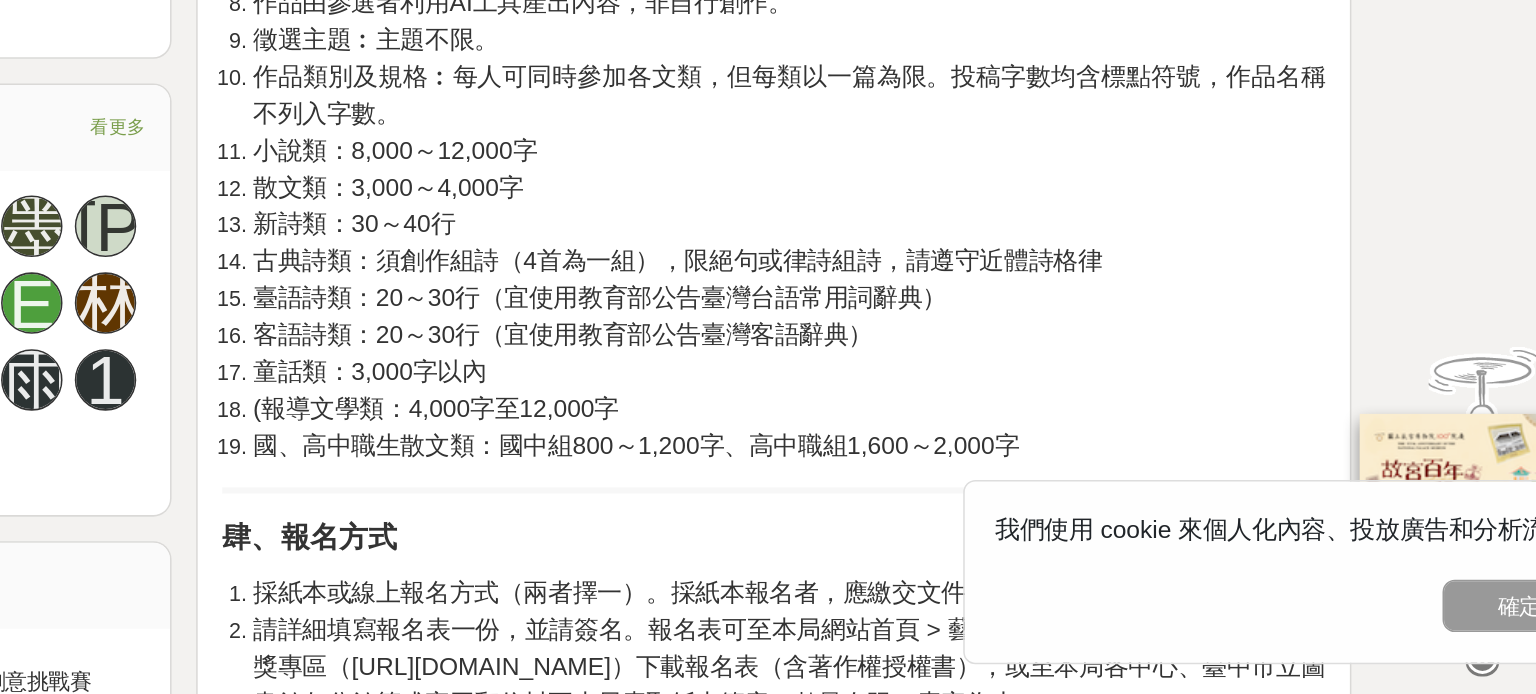 click on "臺語詩類：20～30行（宜使用教育部公告臺灣台語常用詞辭典）" at bounding box center [847, 435] 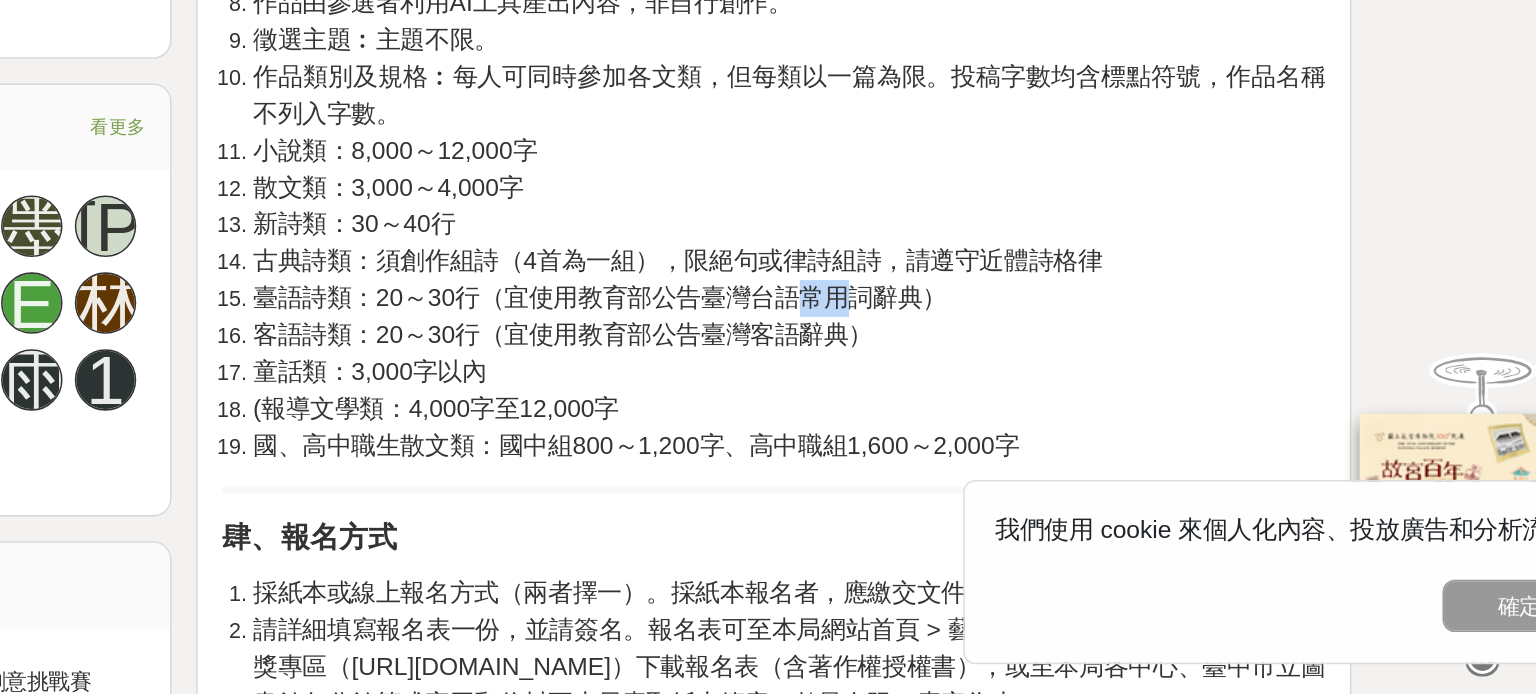 click on "臺語詩類：20～30行（宜使用教育部公告臺灣台語常用詞辭典）" at bounding box center [847, 435] 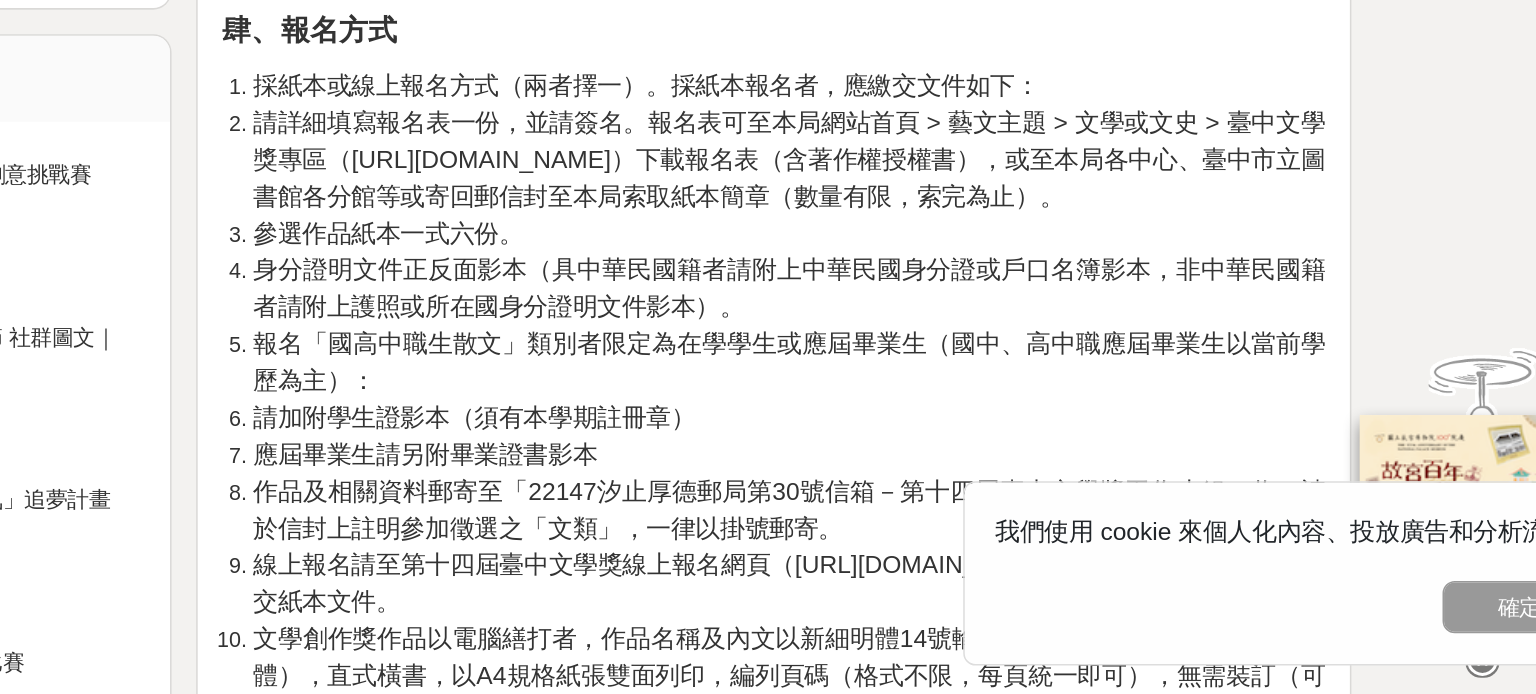 click on "身分證明文件正反面影本（具中華民國籍者請附上中華民國身分證或戶口名簿影本，非中華民國籍者請附上護照或所在國身分證明文件影本）。" at bounding box center [970, 429] 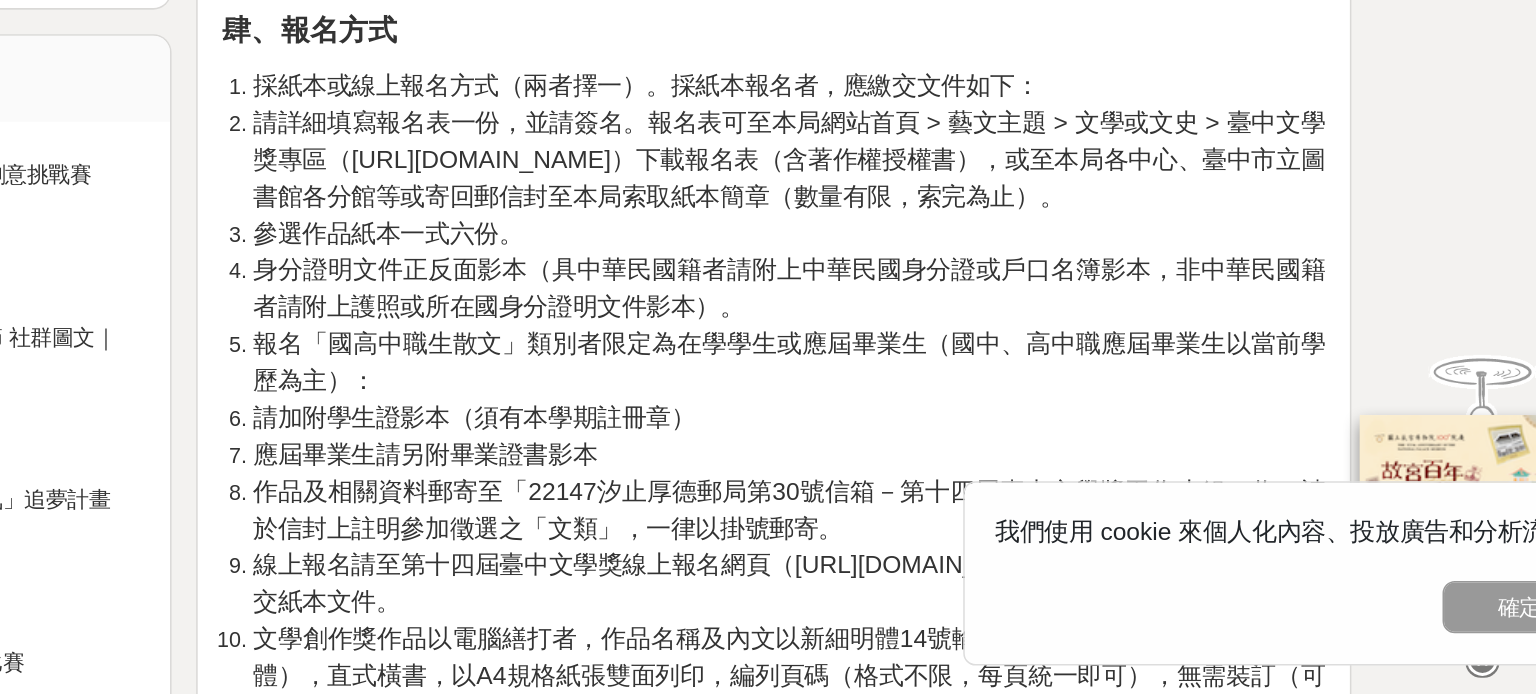 click on "身分證明文件正反面影本（具中華民國籍者請附上中華民國身分證或戶口名簿影本，非中華民國籍者請附上護照或所在國身分證明文件影本）。" at bounding box center (970, 429) 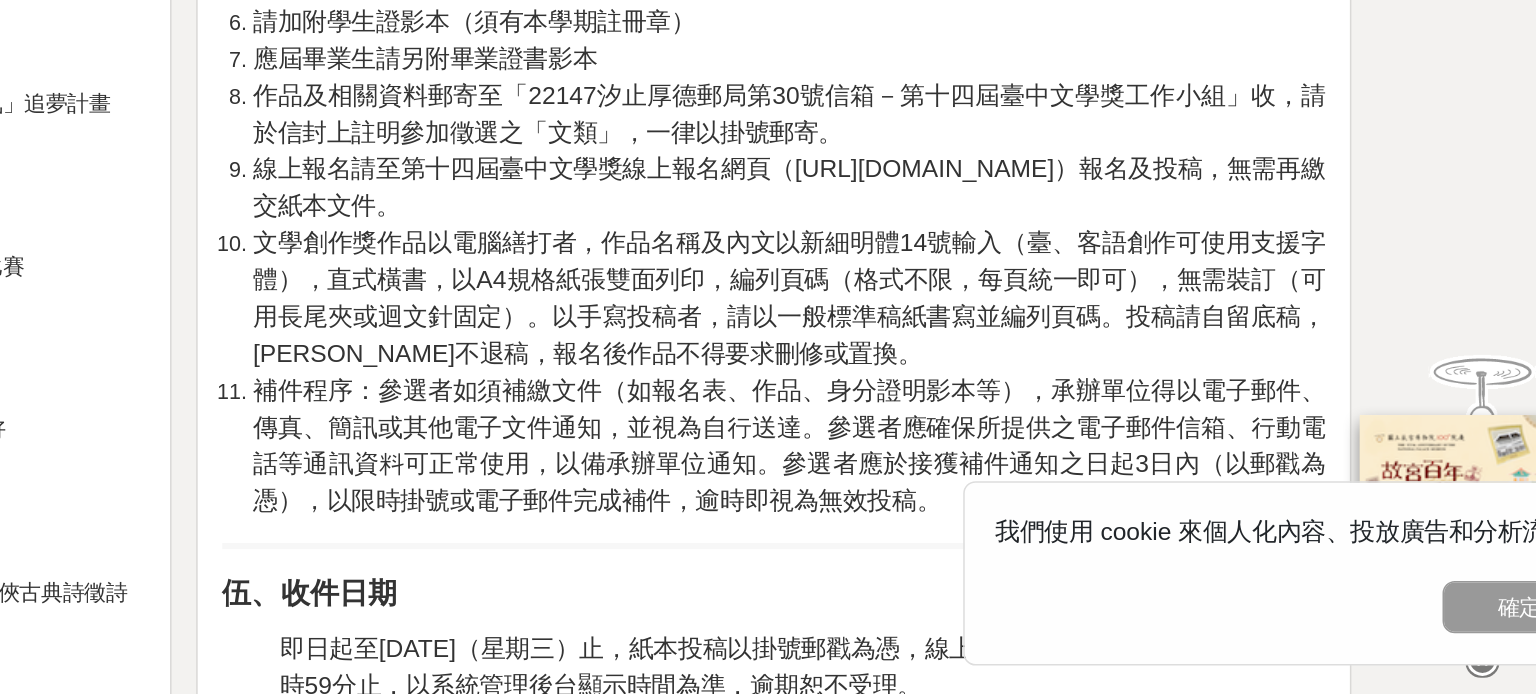 scroll, scrollTop: 1589, scrollLeft: 0, axis: vertical 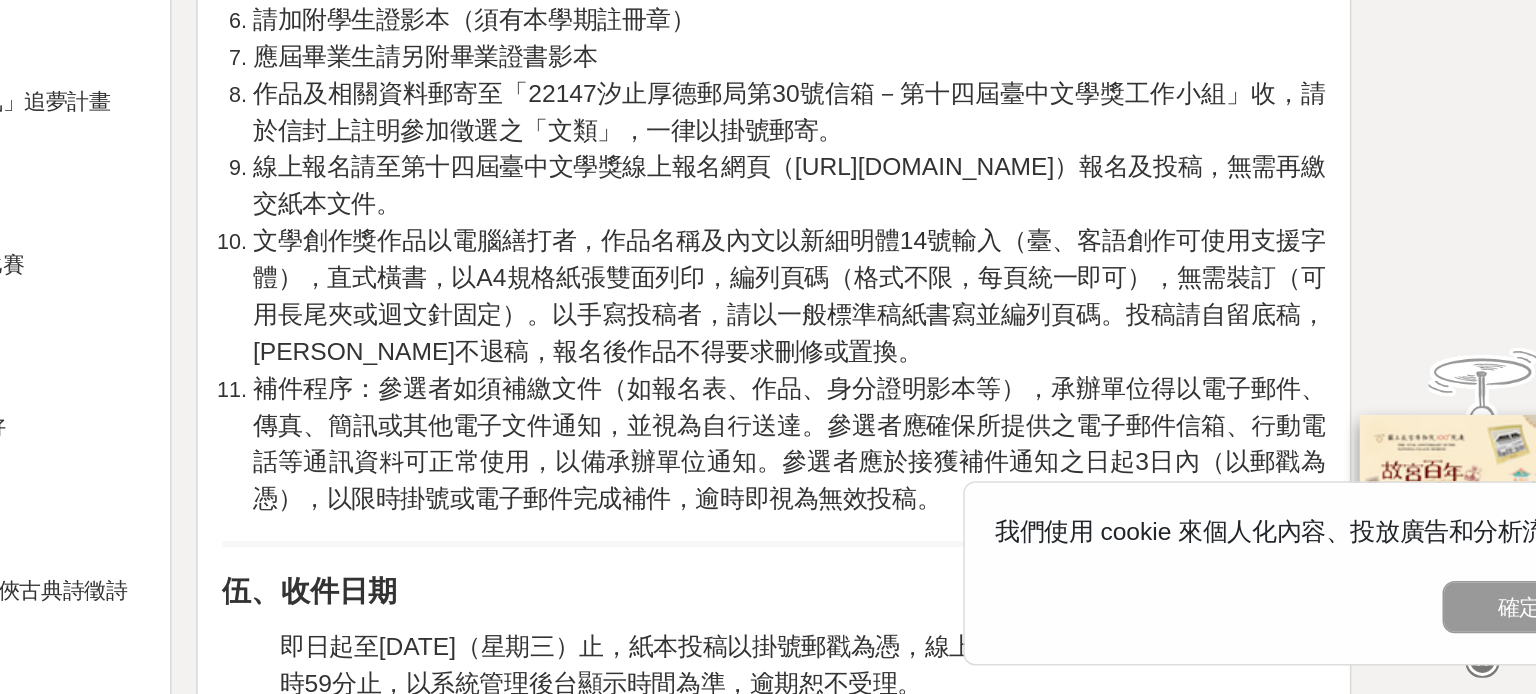 click on "文學創作獎作品以電腦繕打者，作品名稱及內文以新細明體14號輸入（臺、客語創作可使用支援字體），直式橫書，以A4規格紙張雙面列印，編列頁碼（格式不限，每頁統一即可），無需裝訂（可用長尾夾或迴文針固定）。以手寫投稿者，請以一般標準稿紙書寫並編列頁碼。投稿請自留底稿，[PERSON_NAME]不退稿，報名後作品不得要求刪修或置換。" at bounding box center (970, 433) 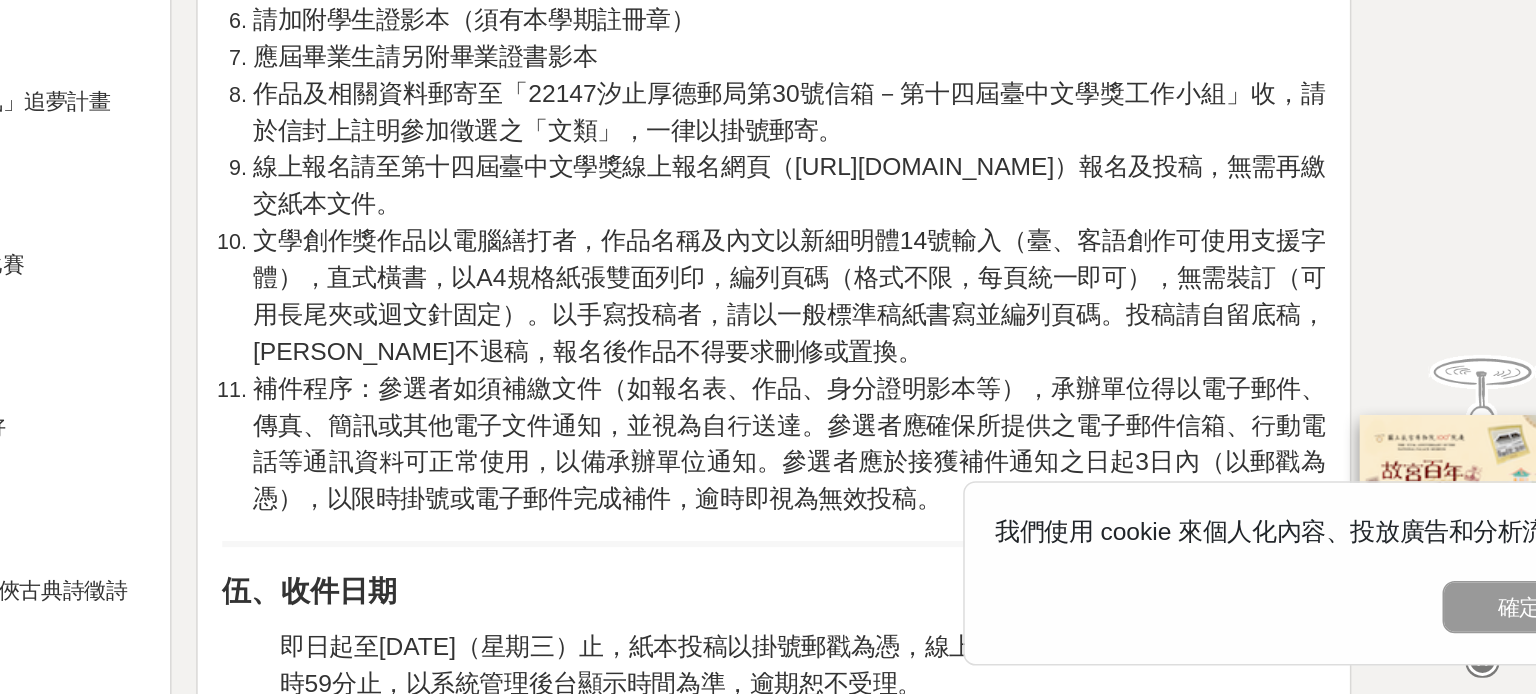 click on "文學創作獎作品以電腦繕打者，作品名稱及內文以新細明體14號輸入（臺、客語創作可使用支援字體），直式橫書，以A4規格紙張雙面列印，編列頁碼（格式不限，每頁統一即可），無需裝訂（可用長尾夾或迴文針固定）。以手寫投稿者，請以一般標準稿紙書寫並編列頁碼。投稿請自留底稿，[PERSON_NAME]不退稿，報名後作品不得要求刪修或置換。" at bounding box center (970, 433) 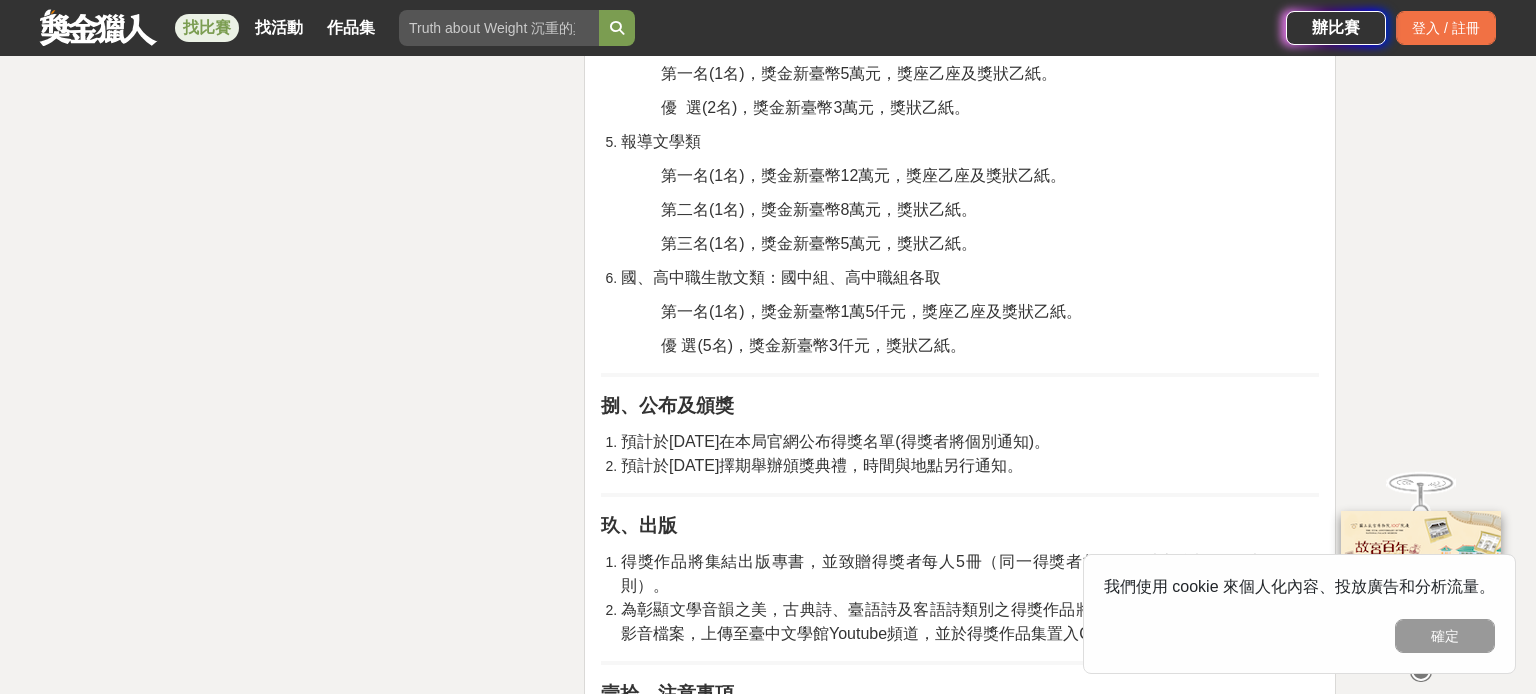 scroll, scrollTop: 2986, scrollLeft: 0, axis: vertical 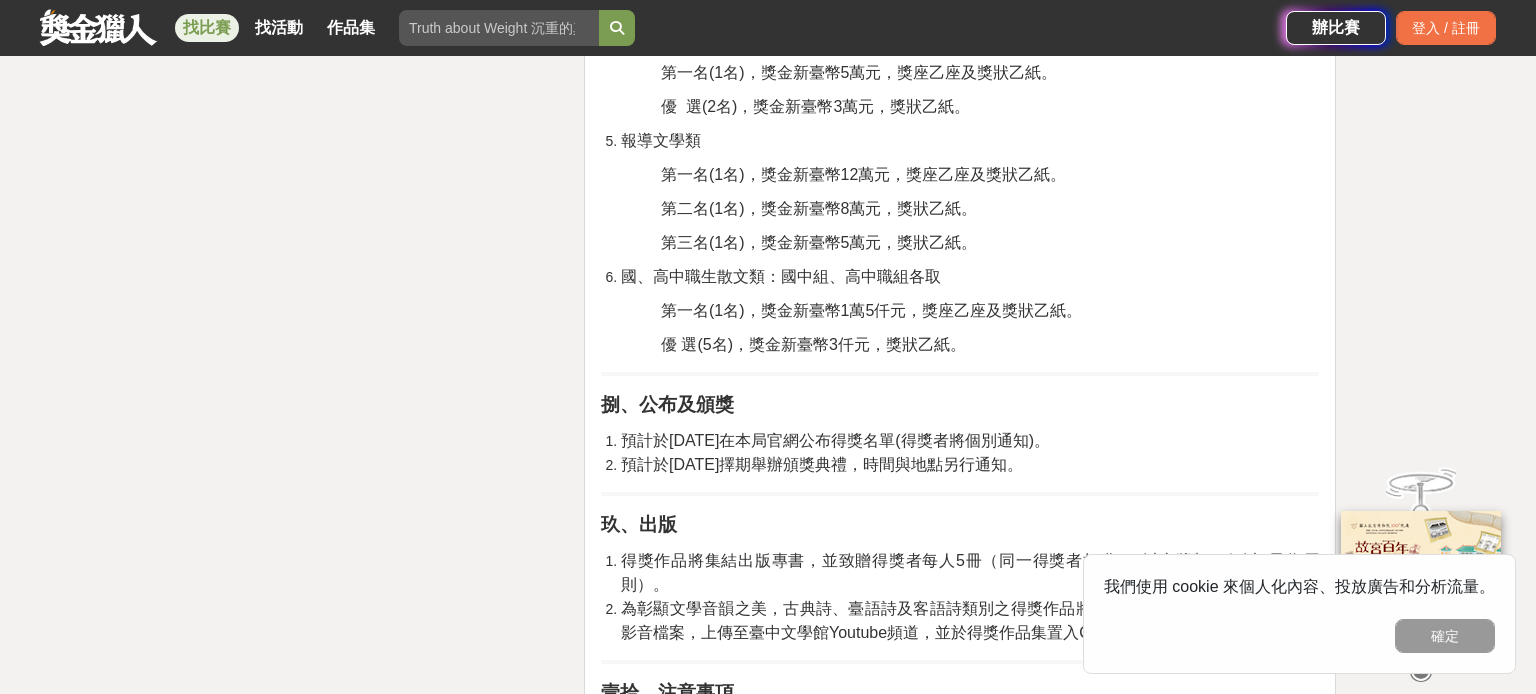 click on "第一名(1名)，獎金新臺幣1萬5仟元，獎座乙座及獎狀乙紙。" at bounding box center (871, 310) 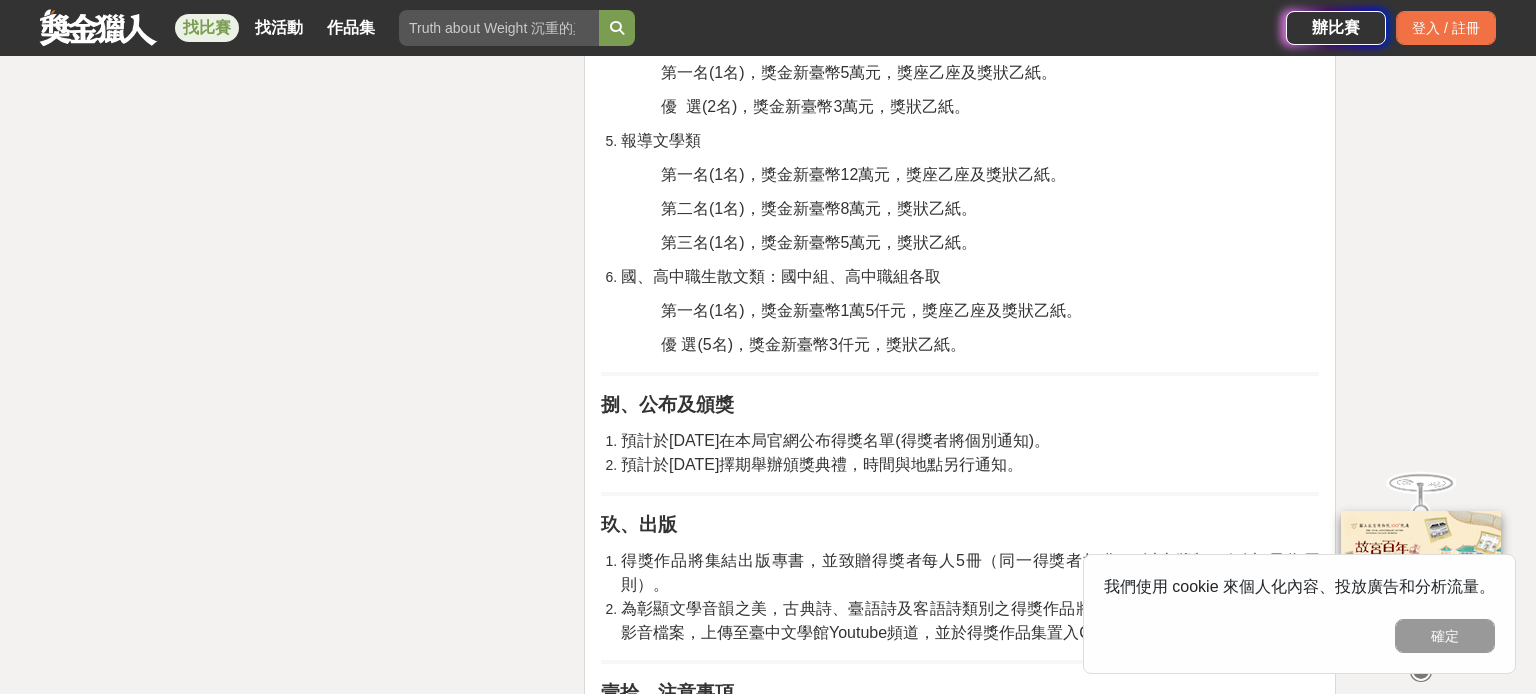 click on "第一名(1名)，獎金新臺幣1萬5仟元，獎座乙座及獎狀乙紙。" at bounding box center (871, 310) 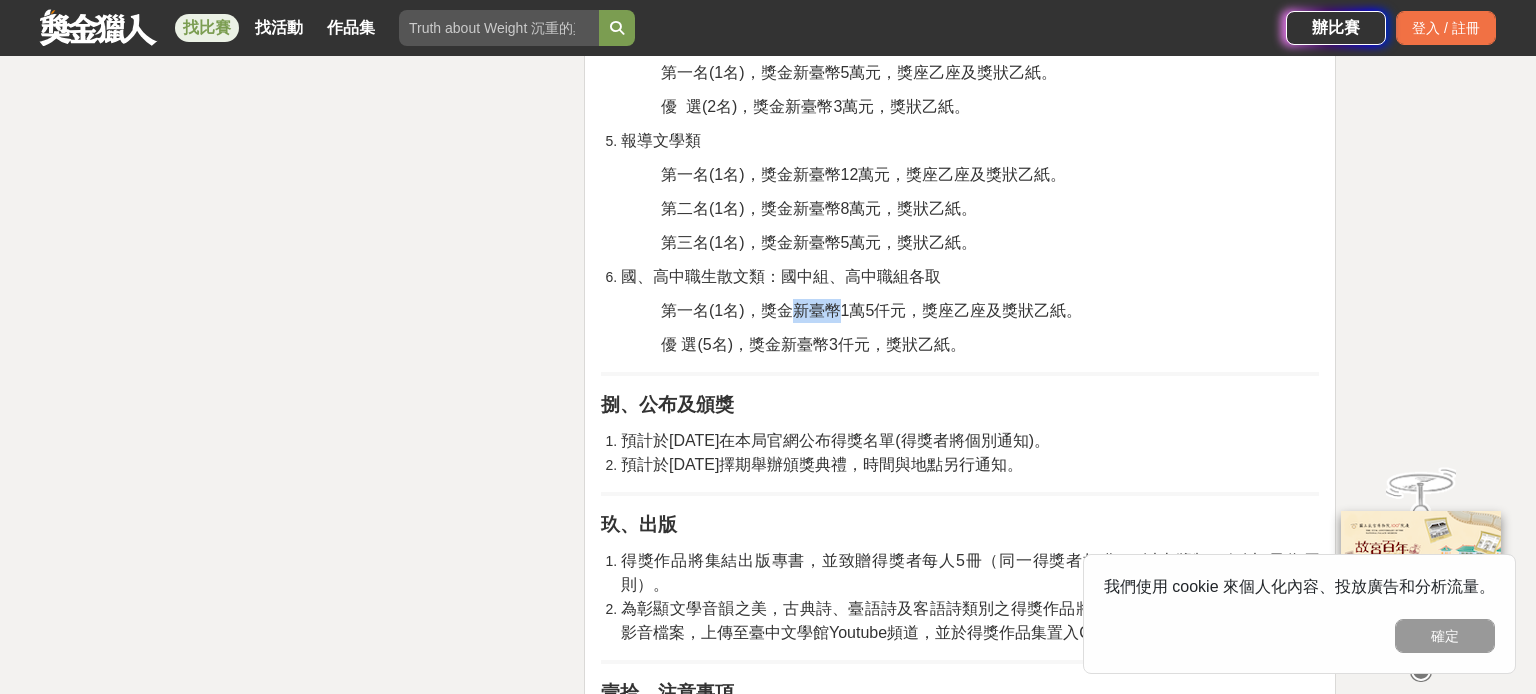 click on "第一名(1名)，獎金新臺幣1萬5仟元，獎座乙座及獎狀乙紙。" at bounding box center [871, 310] 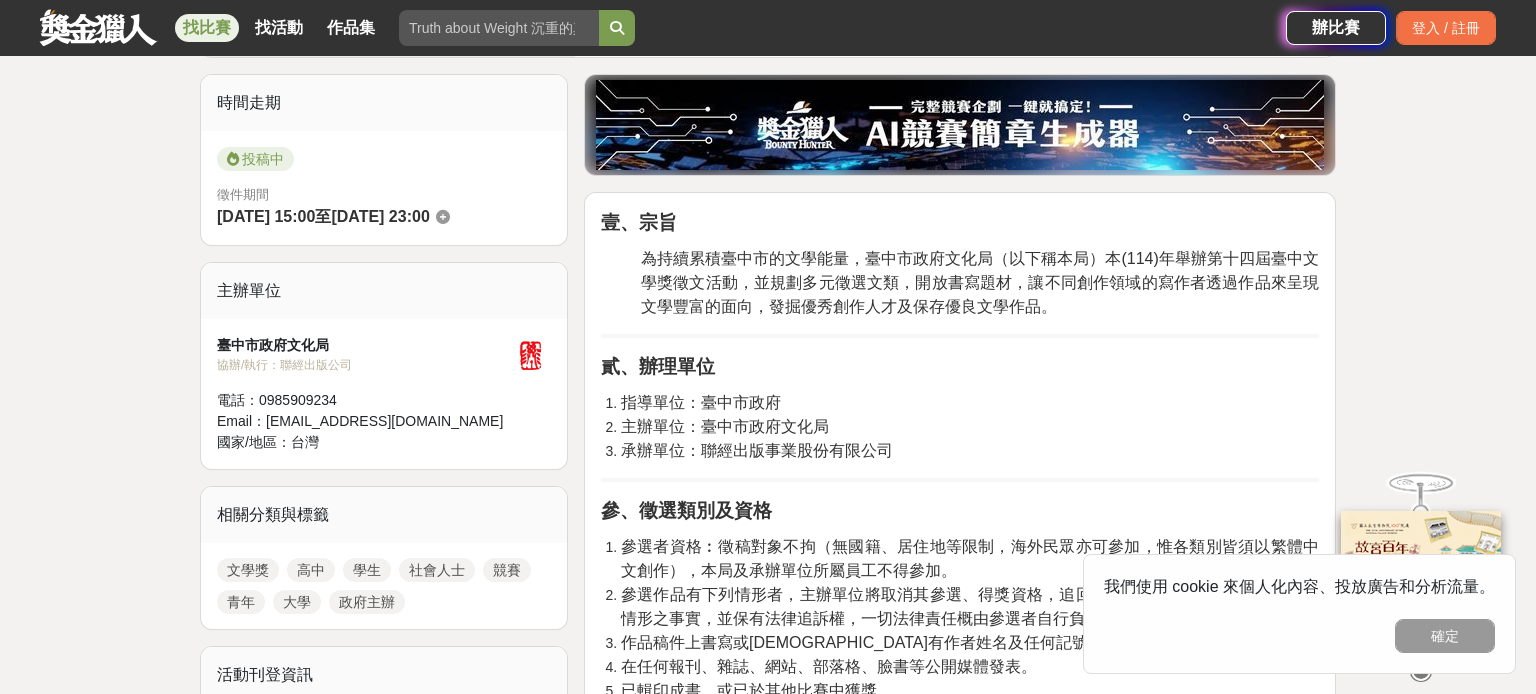 scroll, scrollTop: 0, scrollLeft: 0, axis: both 